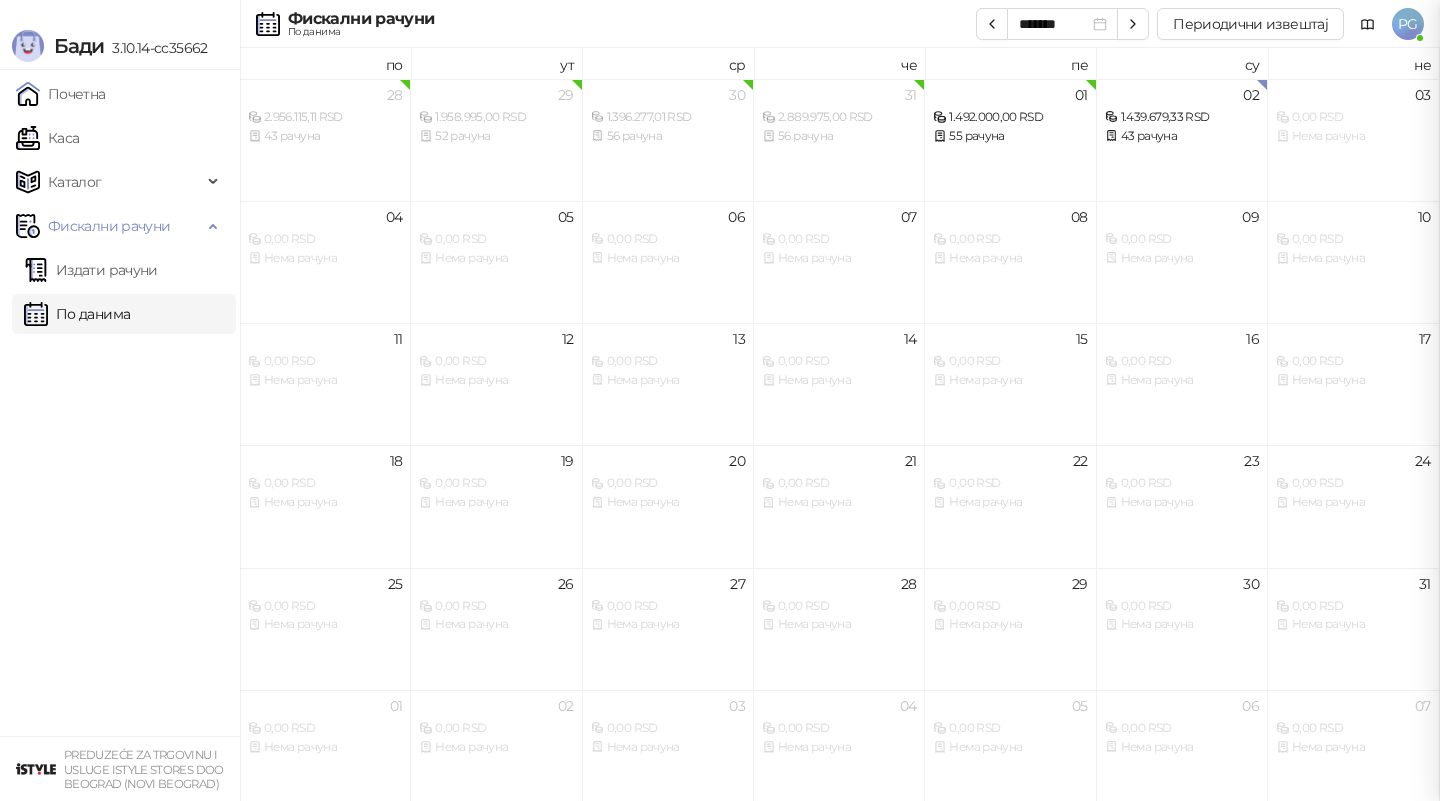 scroll, scrollTop: 0, scrollLeft: 0, axis: both 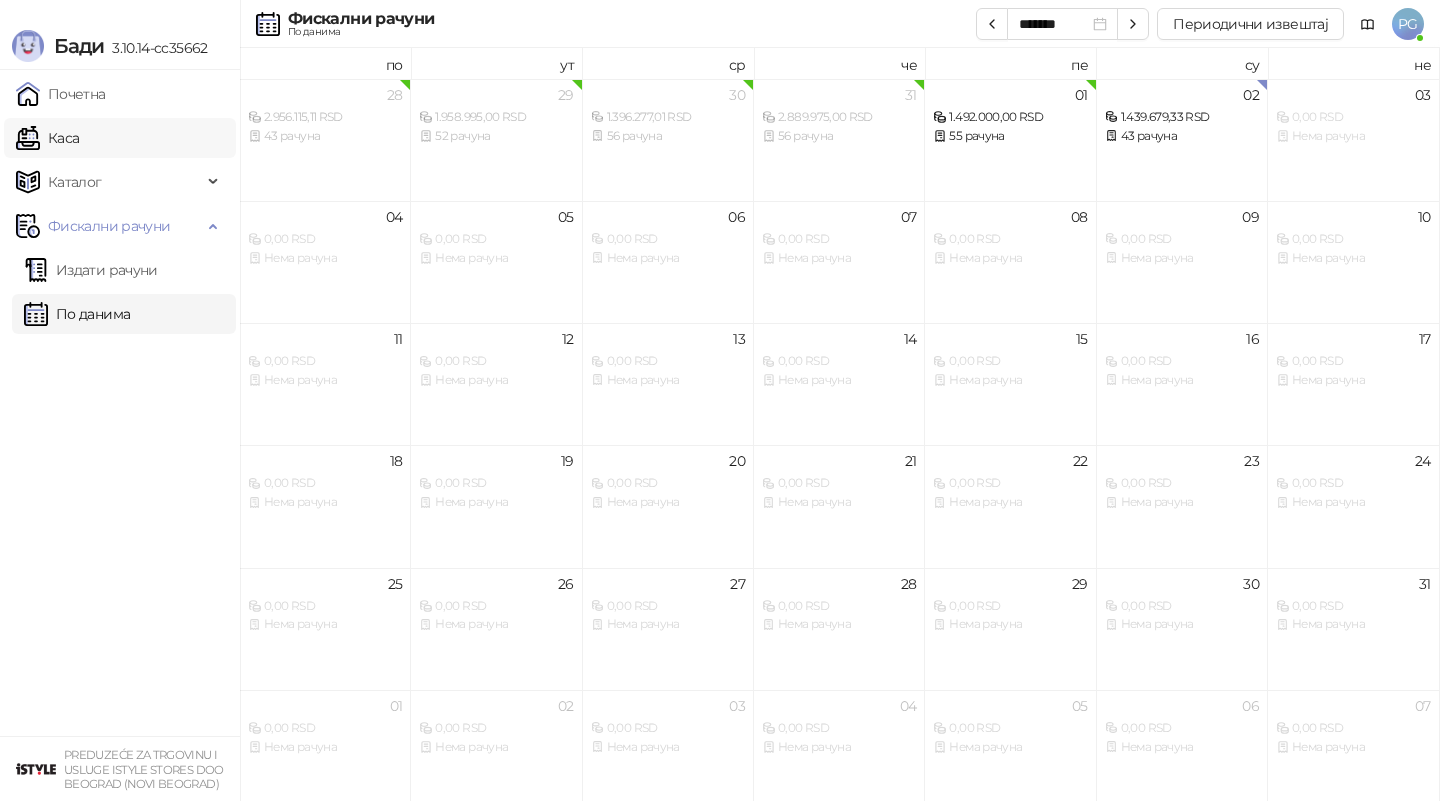 click on "Каса" at bounding box center [47, 138] 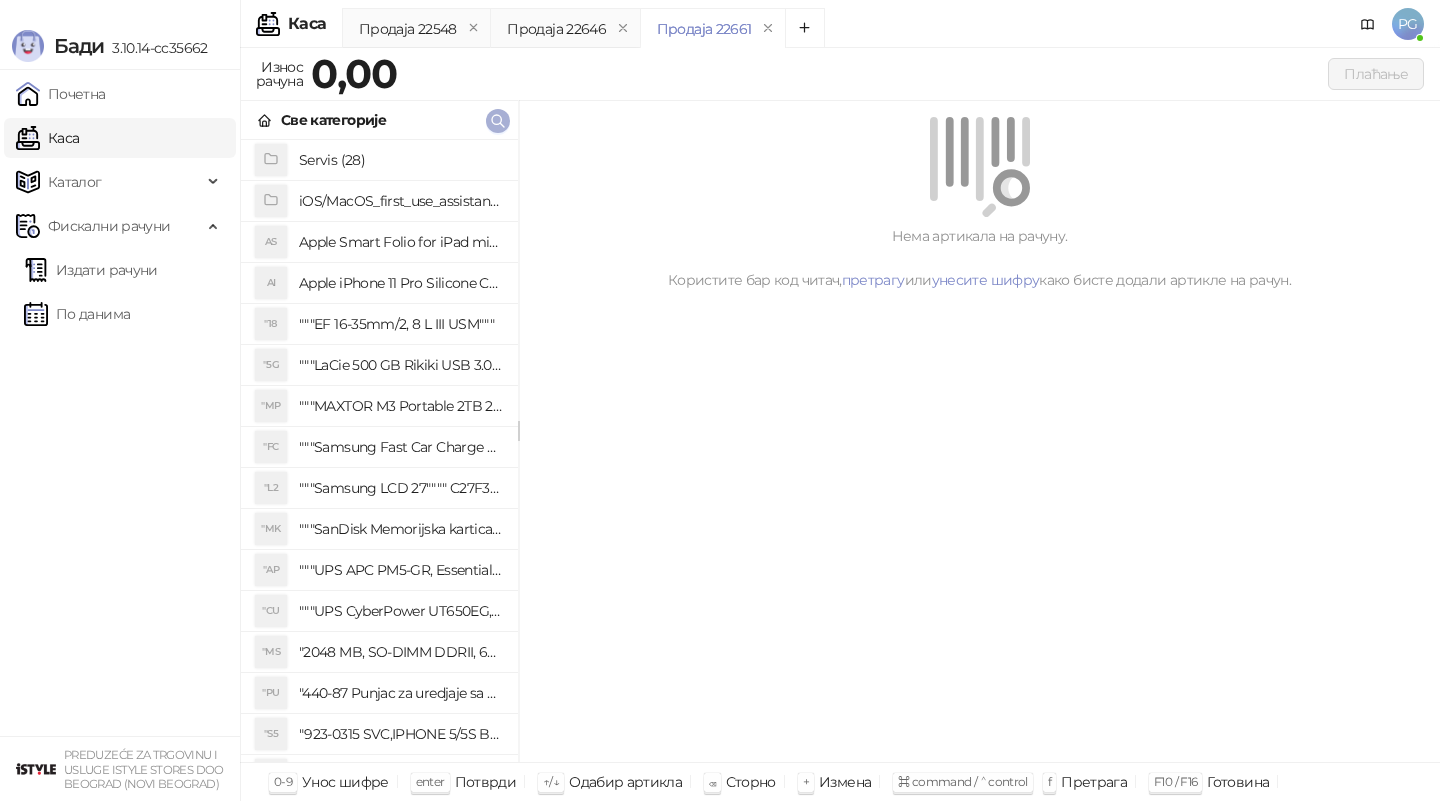 click 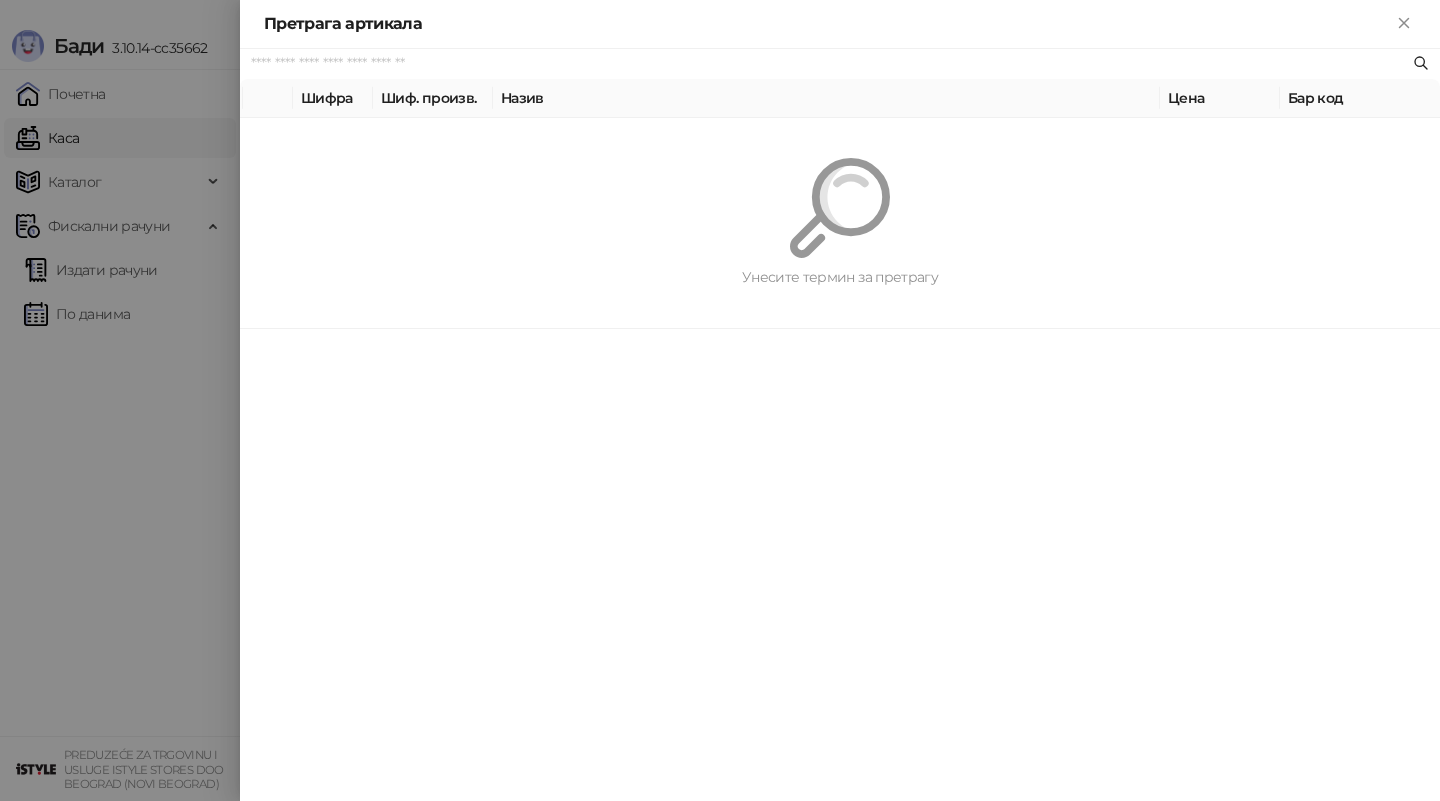 paste on "*********" 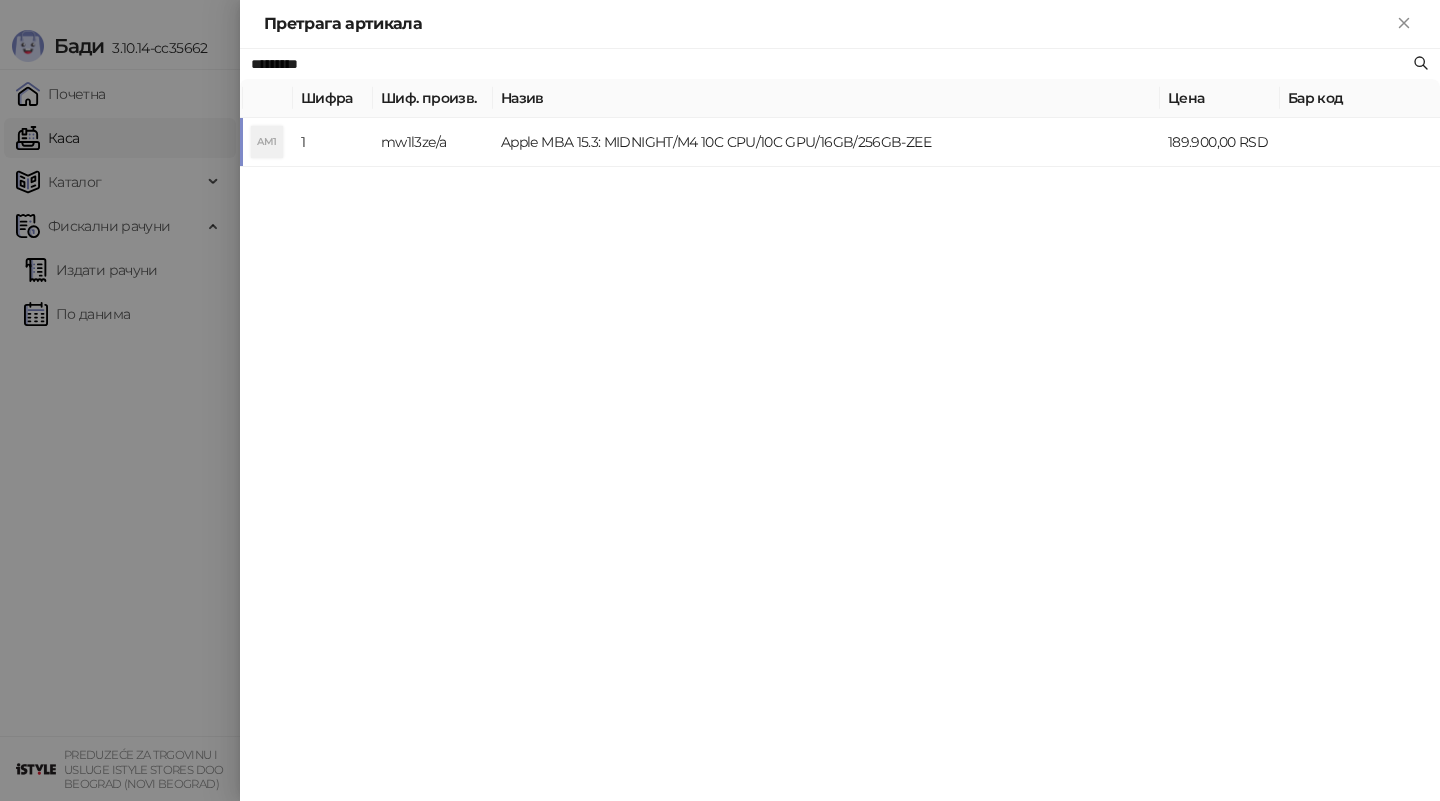 type on "*********" 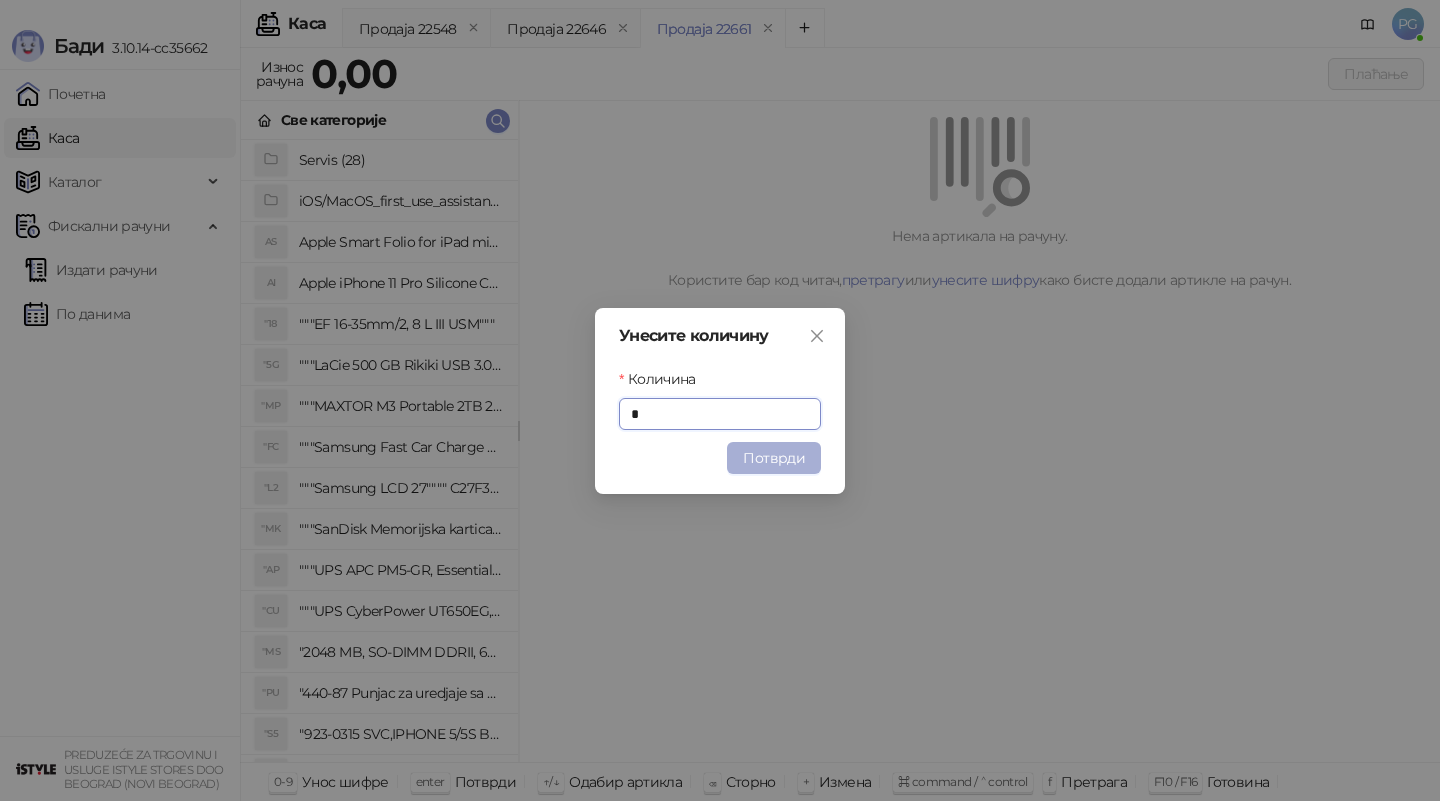 click on "Потврди" at bounding box center [774, 458] 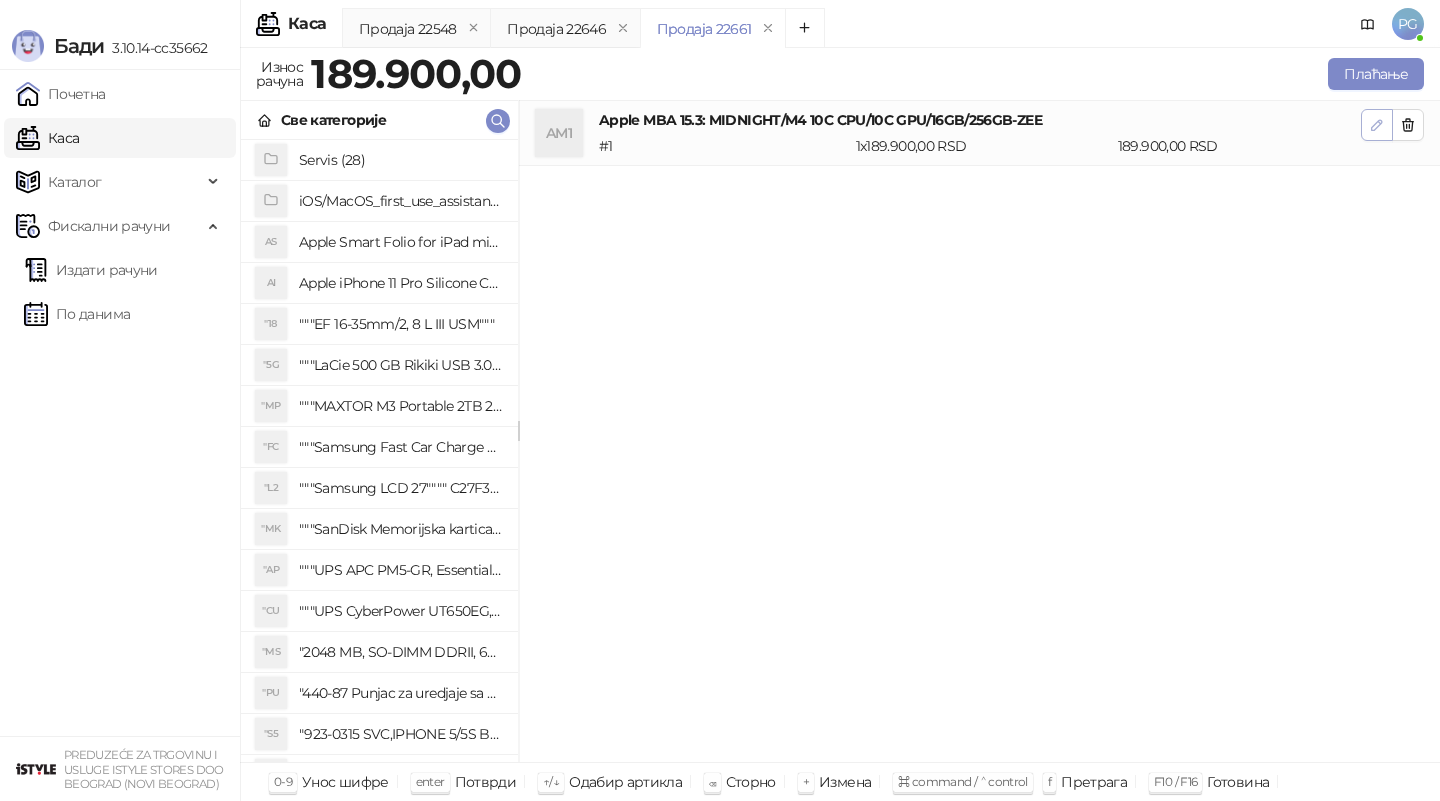 click 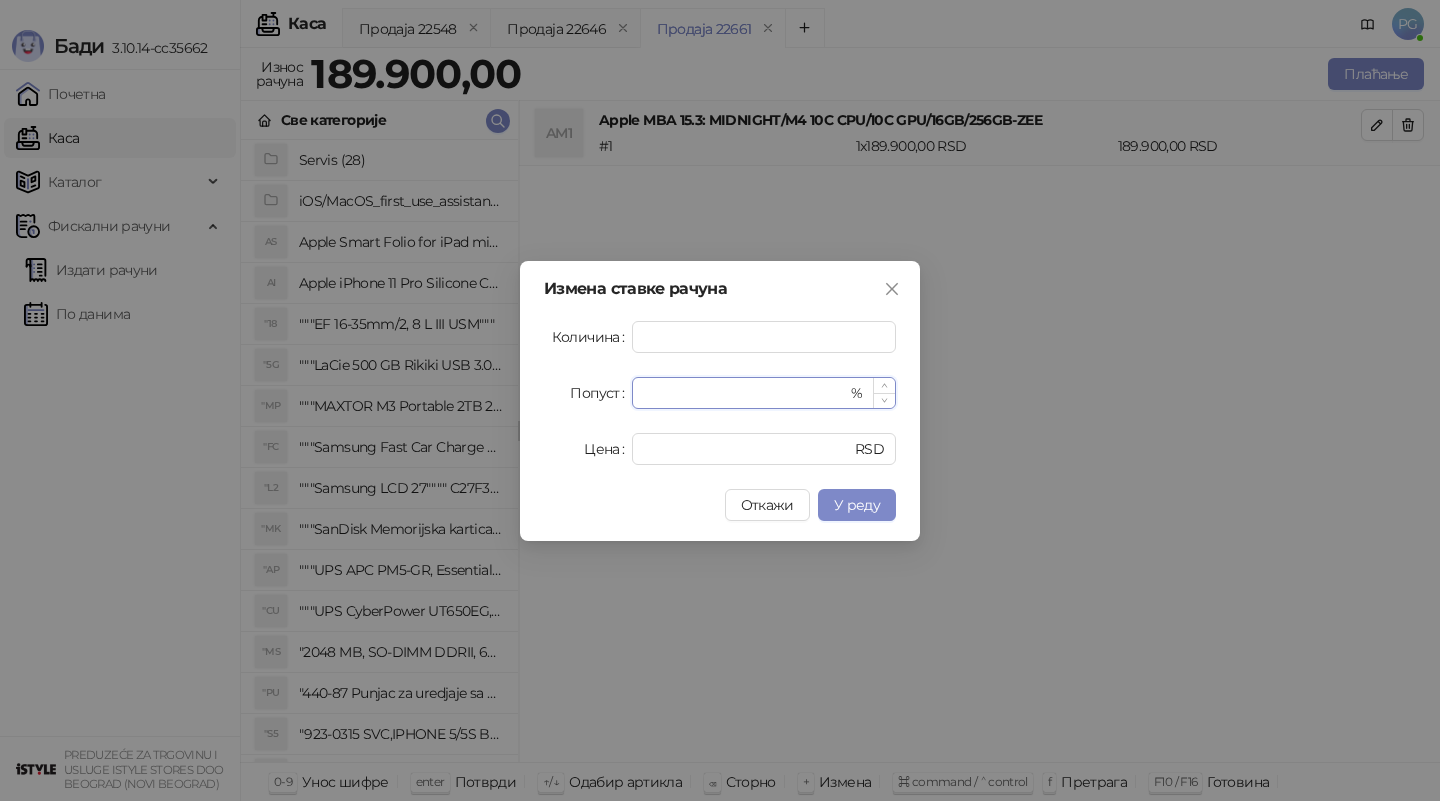 click on "*" at bounding box center (745, 393) 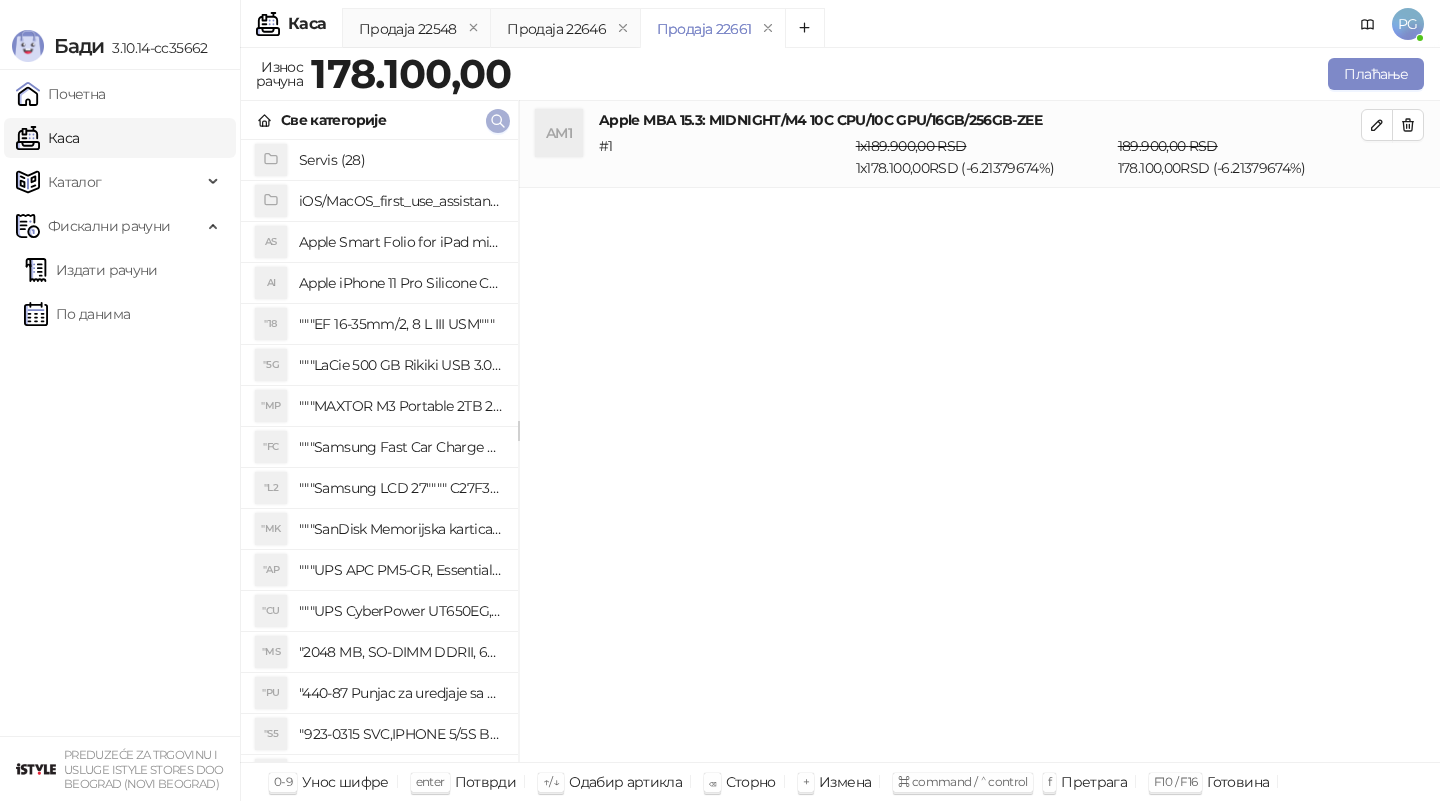click 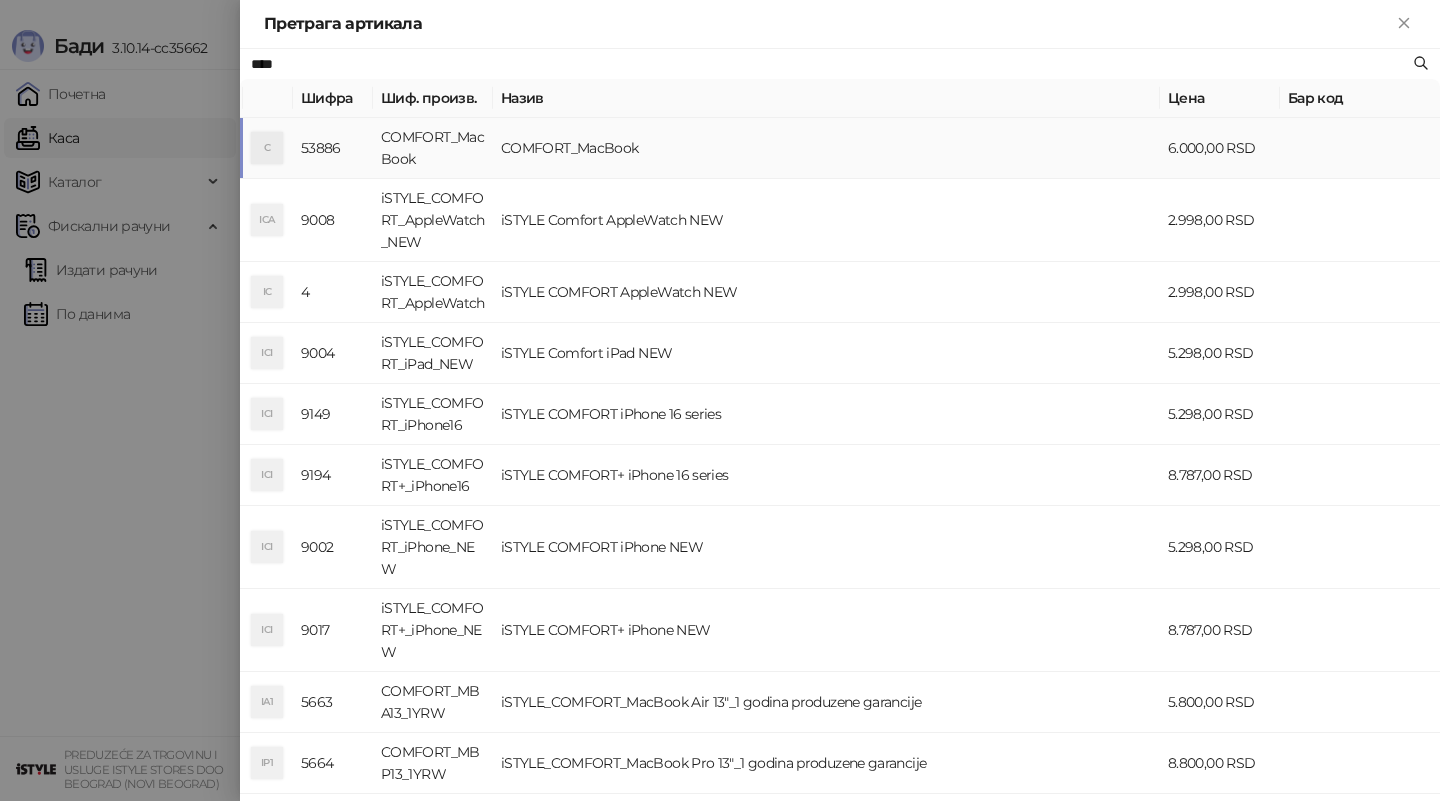 click on "COMFORT_MacBook" at bounding box center (826, 148) 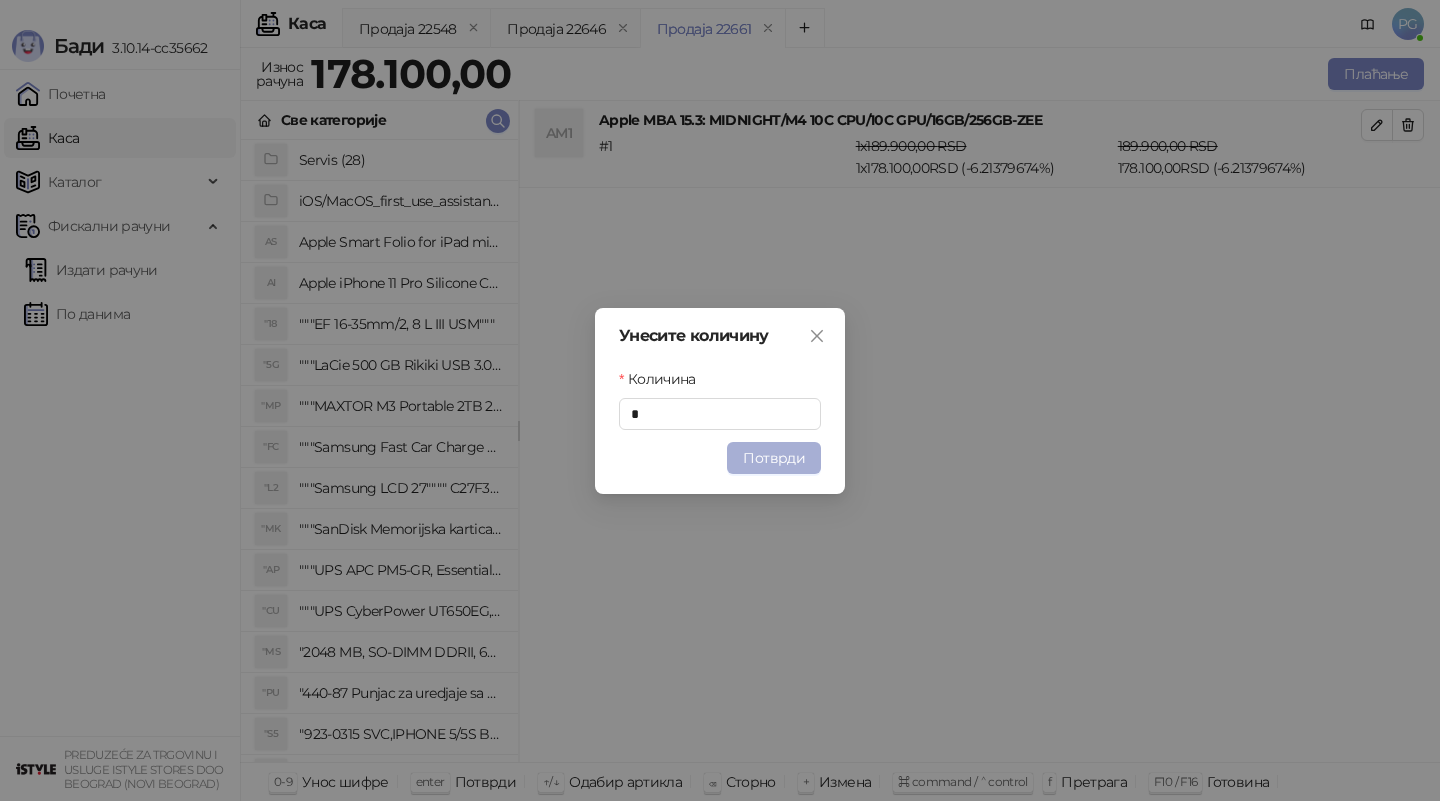 click on "Потврди" at bounding box center [774, 458] 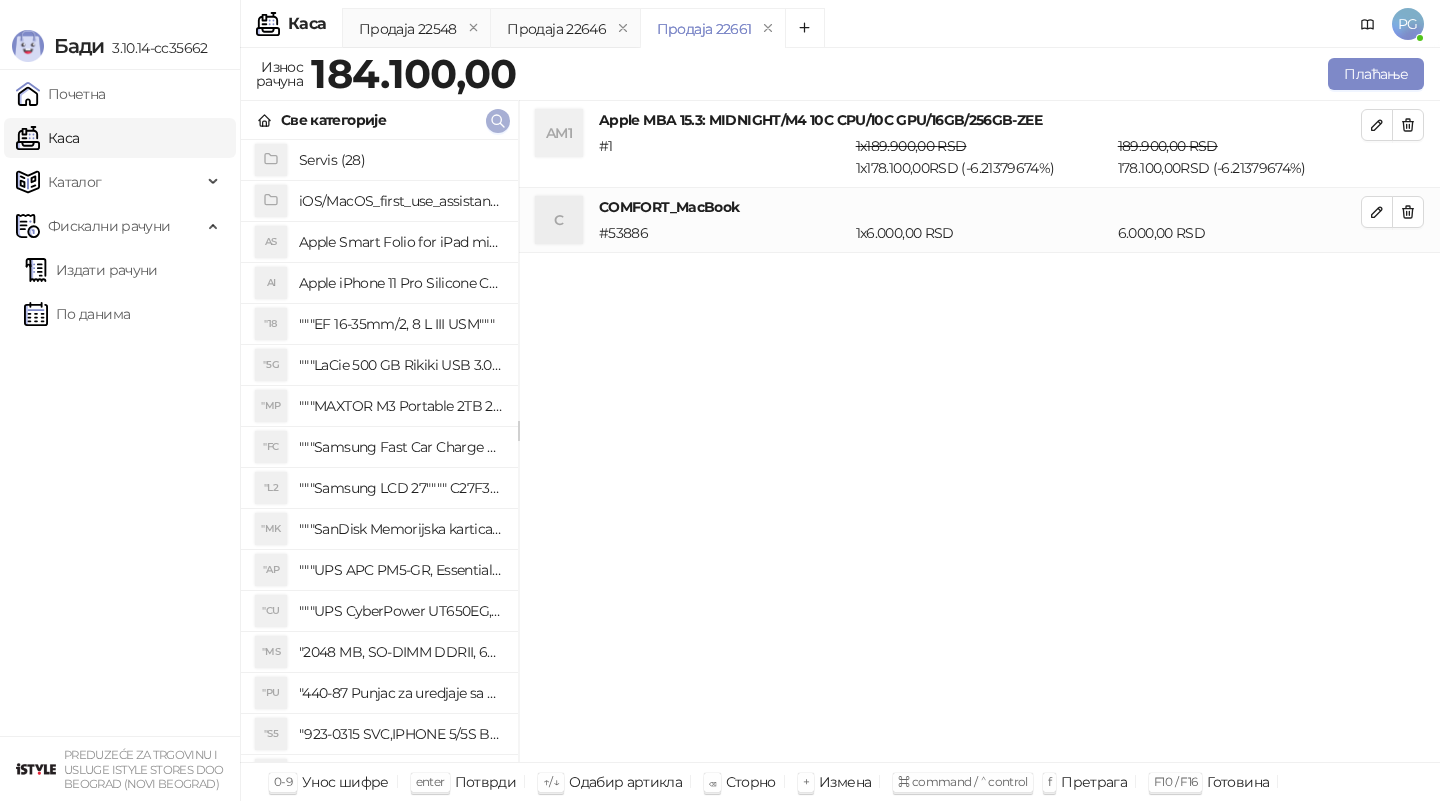 click 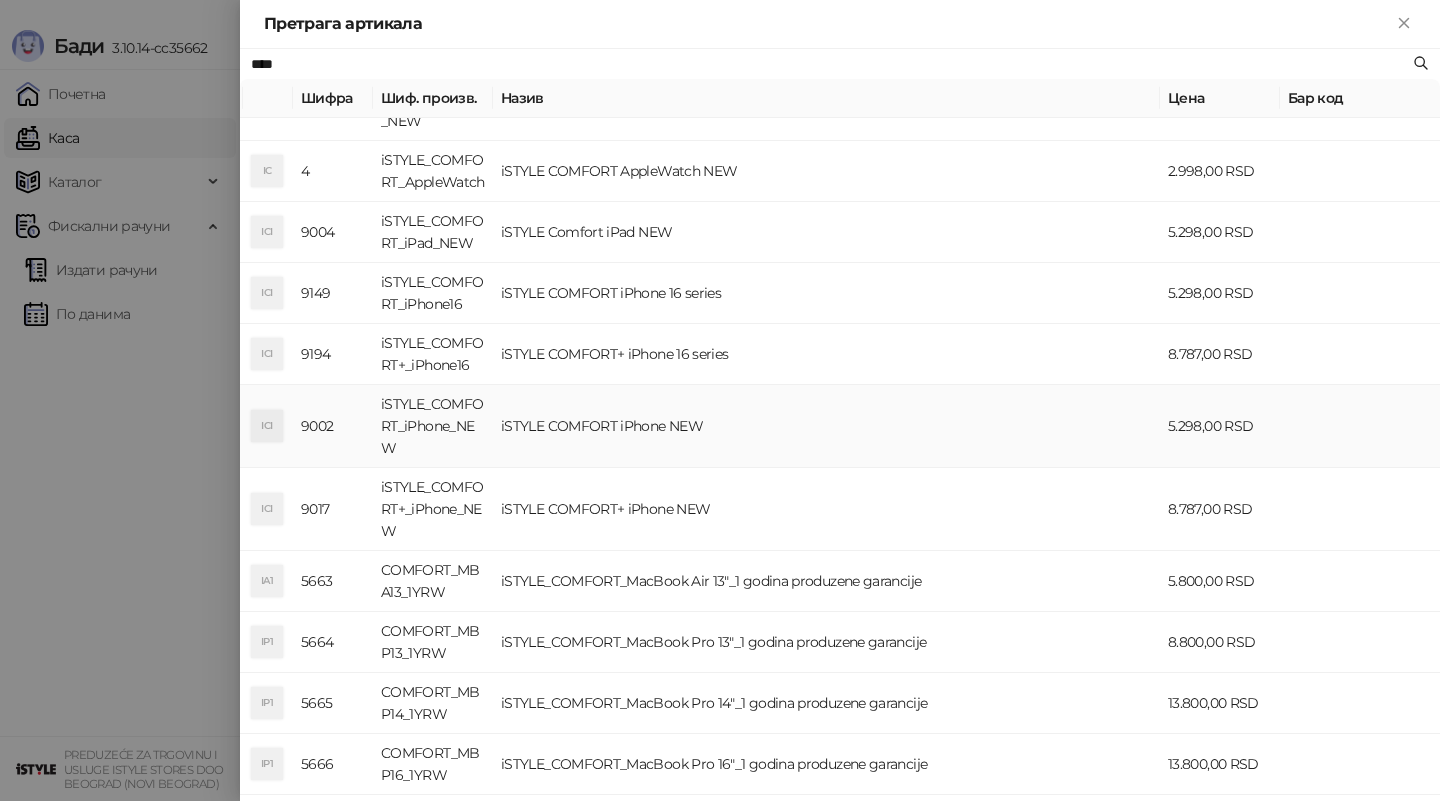 scroll, scrollTop: 138, scrollLeft: 0, axis: vertical 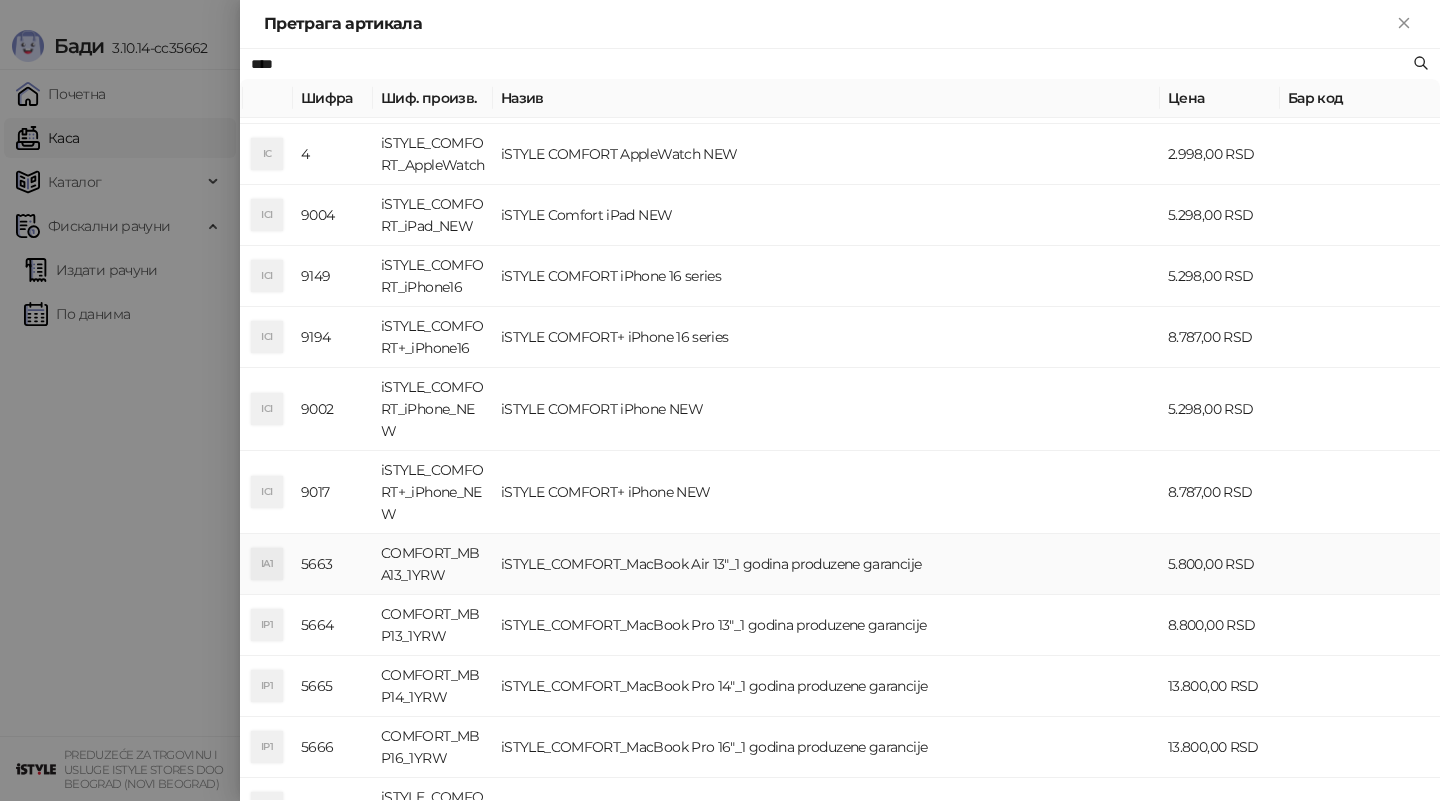 click on "iSTYLE_COMFORT_MacBook Air 13"_1 godina produzene garancije" at bounding box center (826, 564) 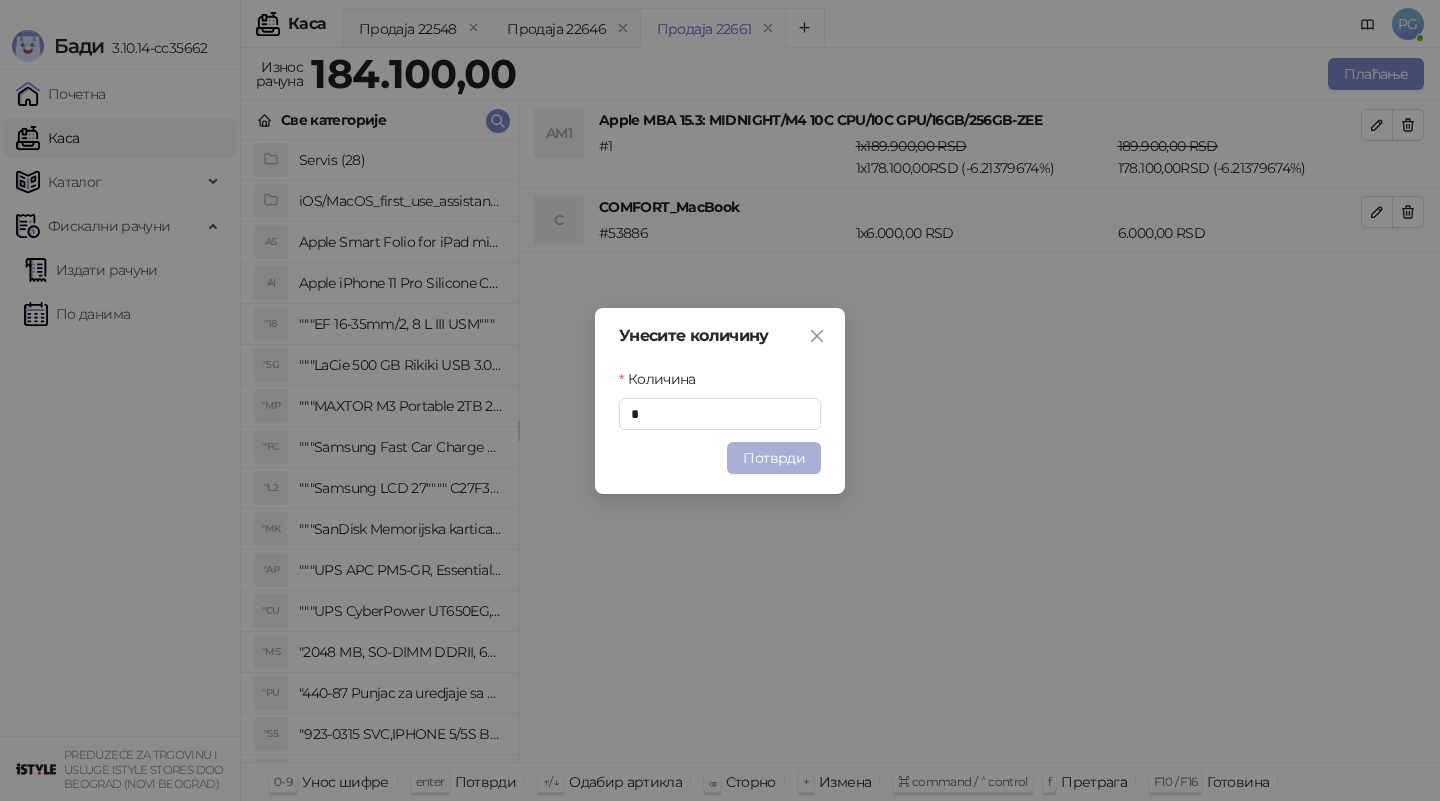 click on "Потврди" at bounding box center [774, 458] 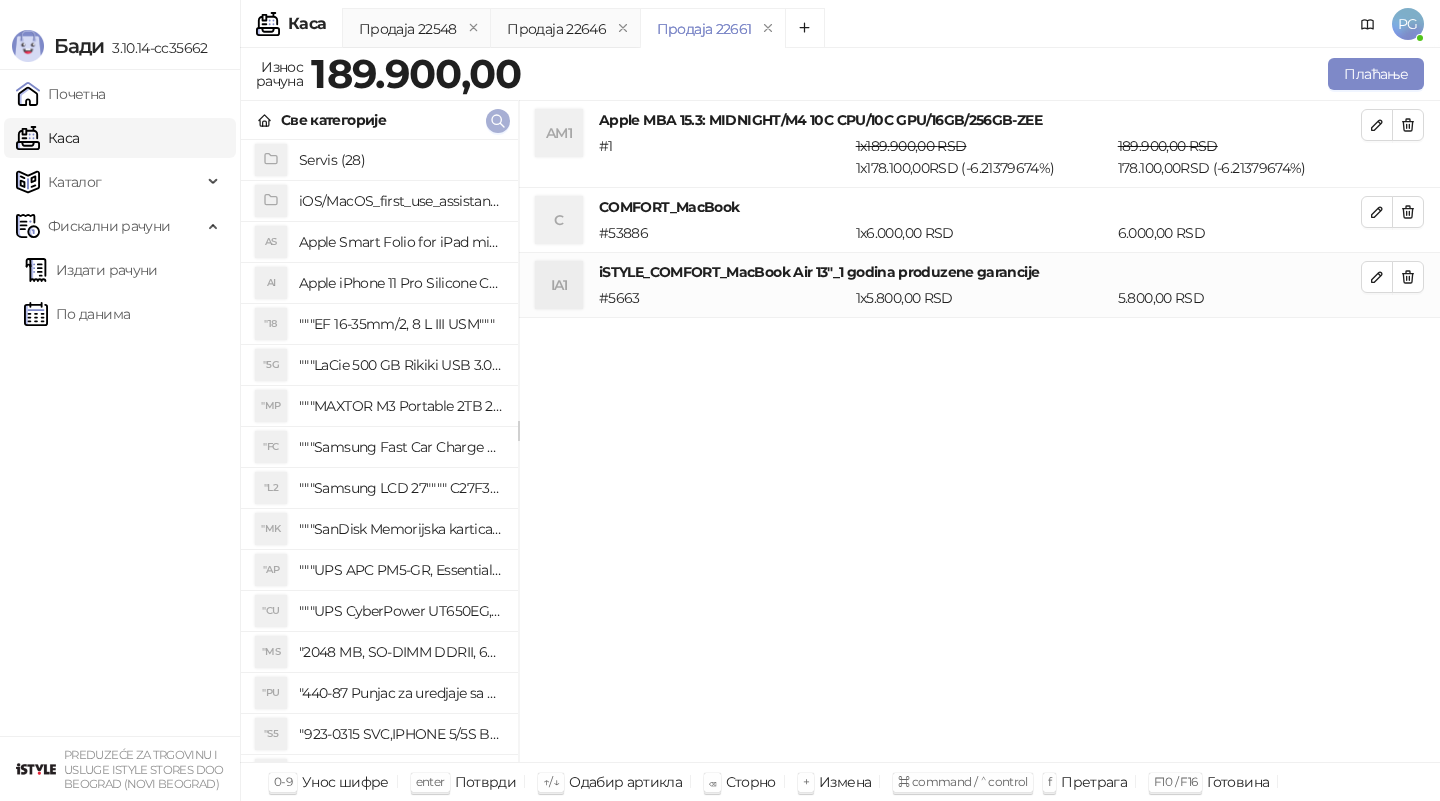 click 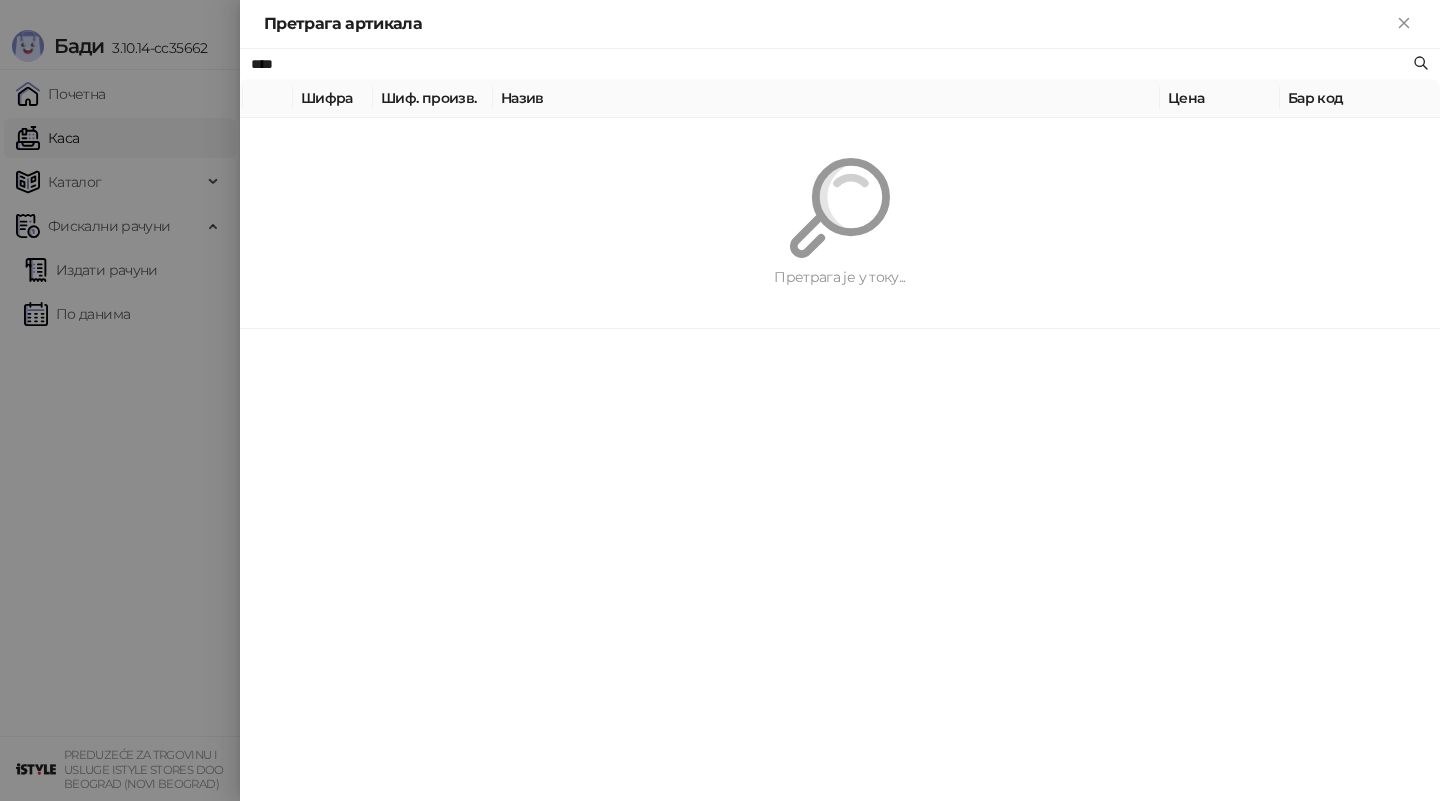paste on "***" 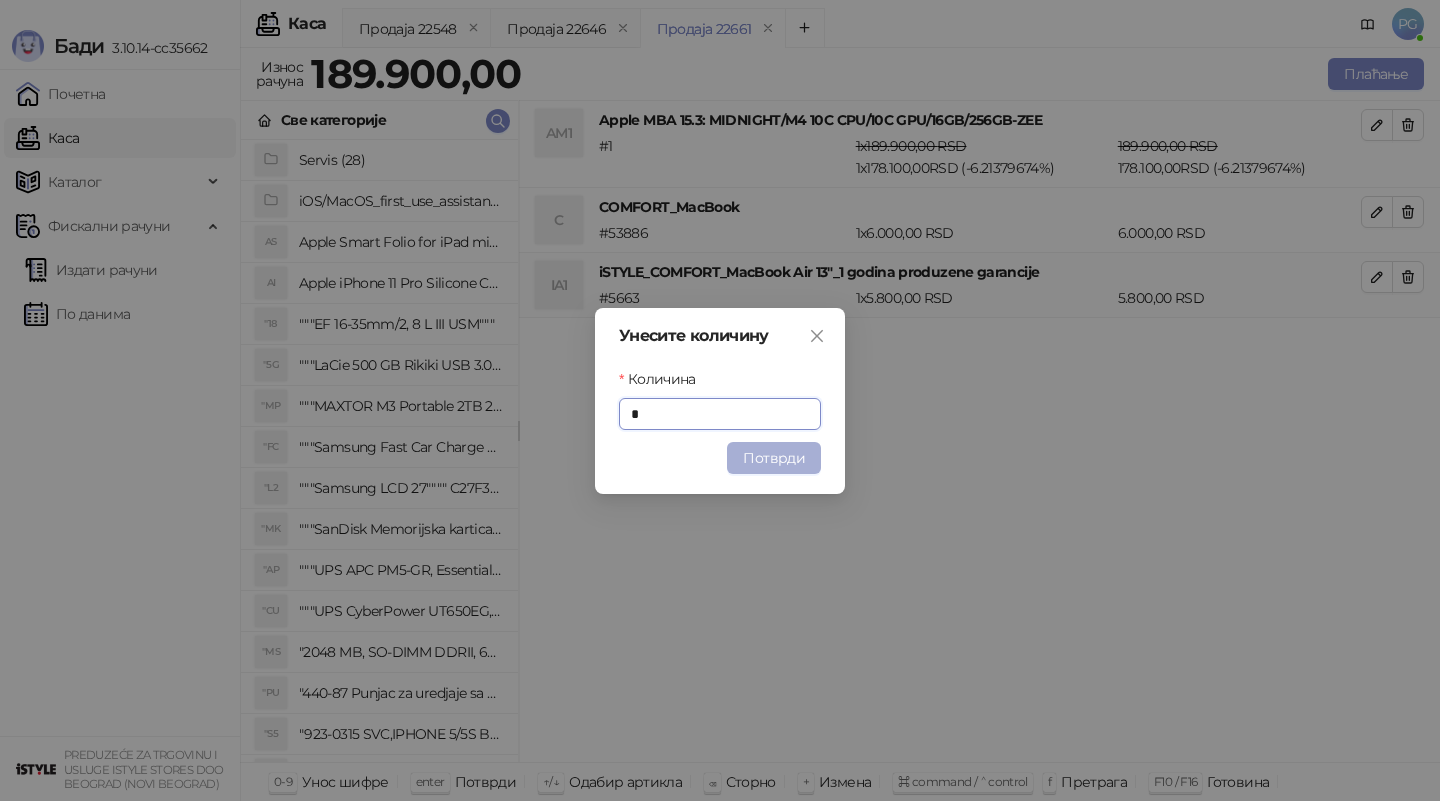 click on "Потврди" at bounding box center (774, 458) 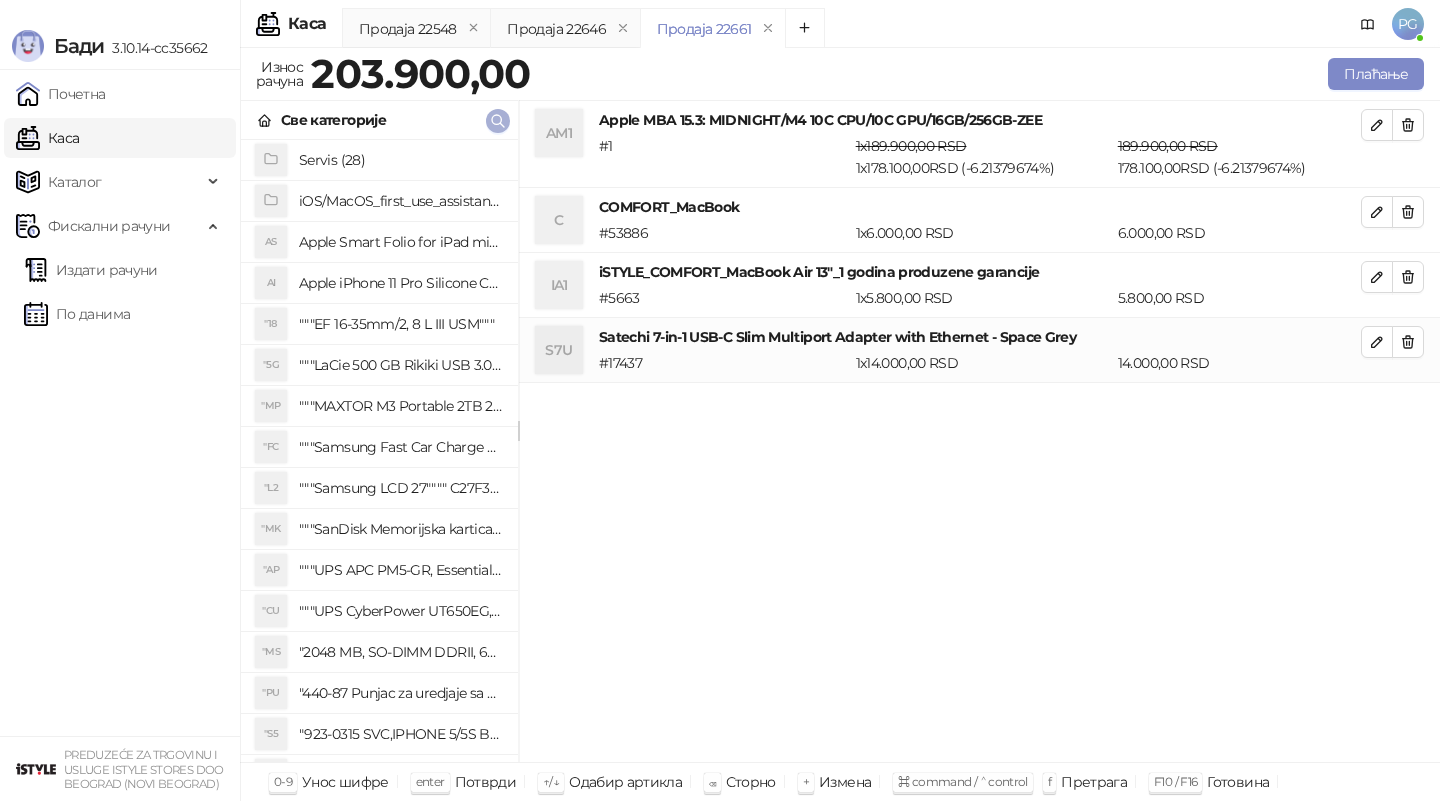 click at bounding box center [498, 120] 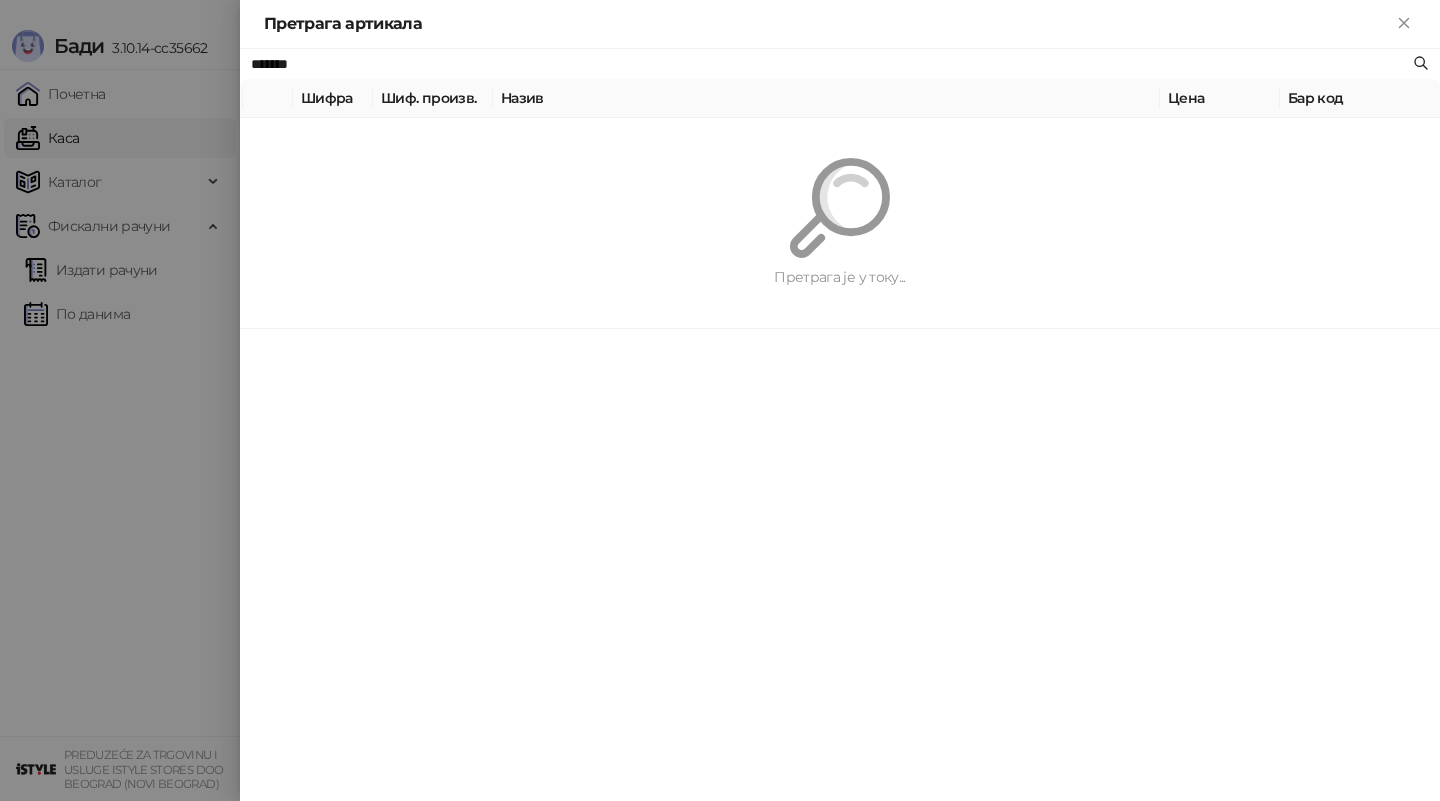 paste on "***" 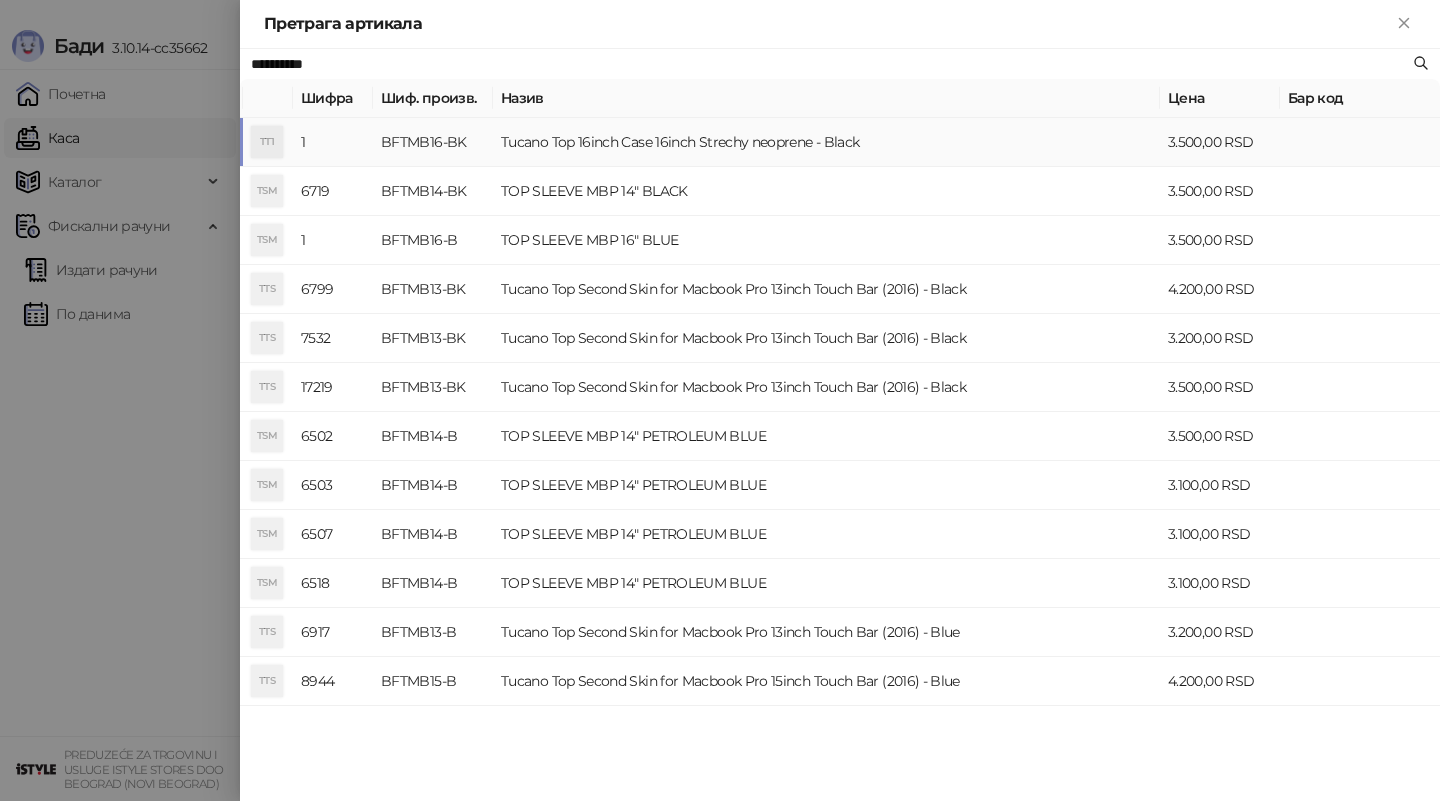 click on "Tucano Top 16inch Case 16inch Strechy neoprene - Black" at bounding box center (826, 142) 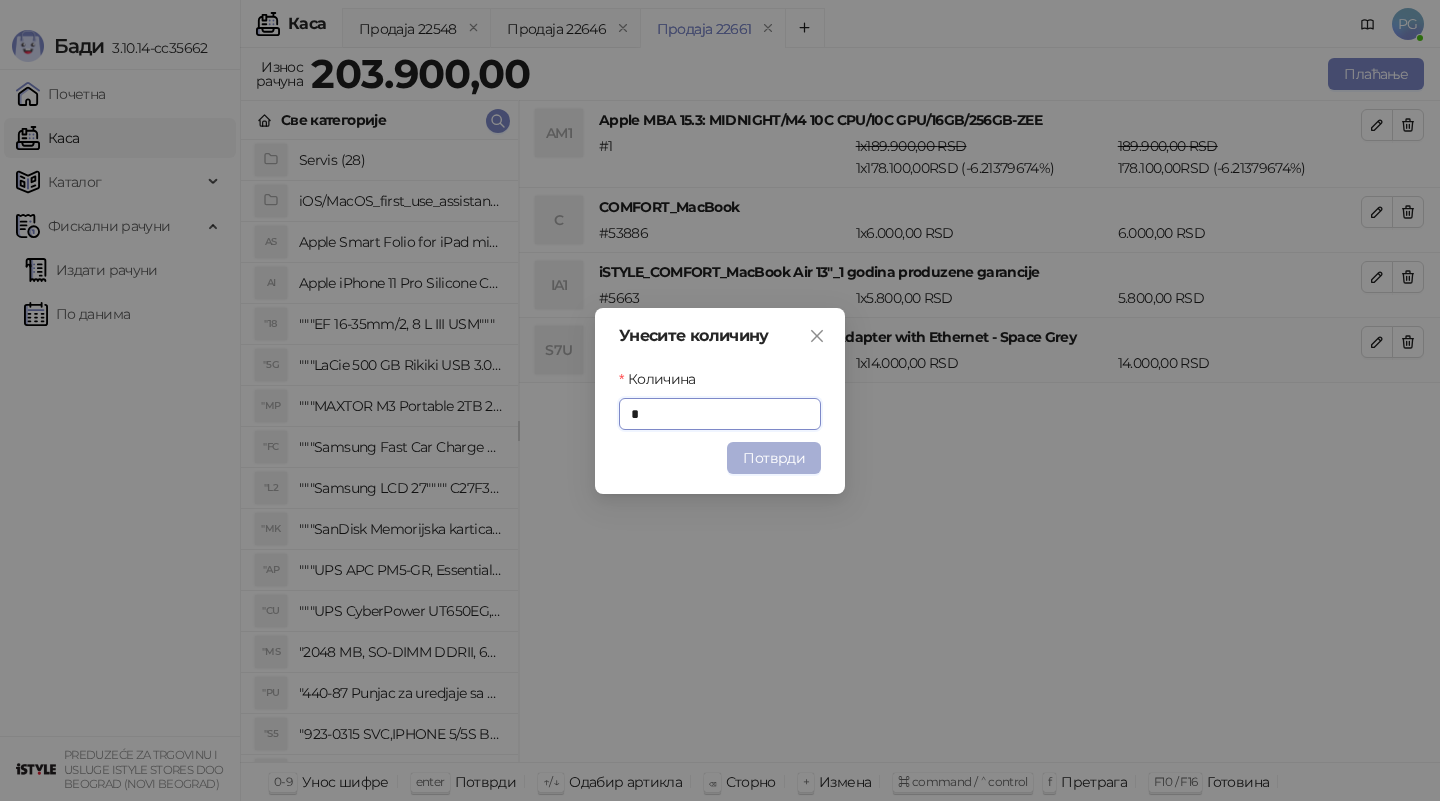 click on "Потврди" at bounding box center [774, 458] 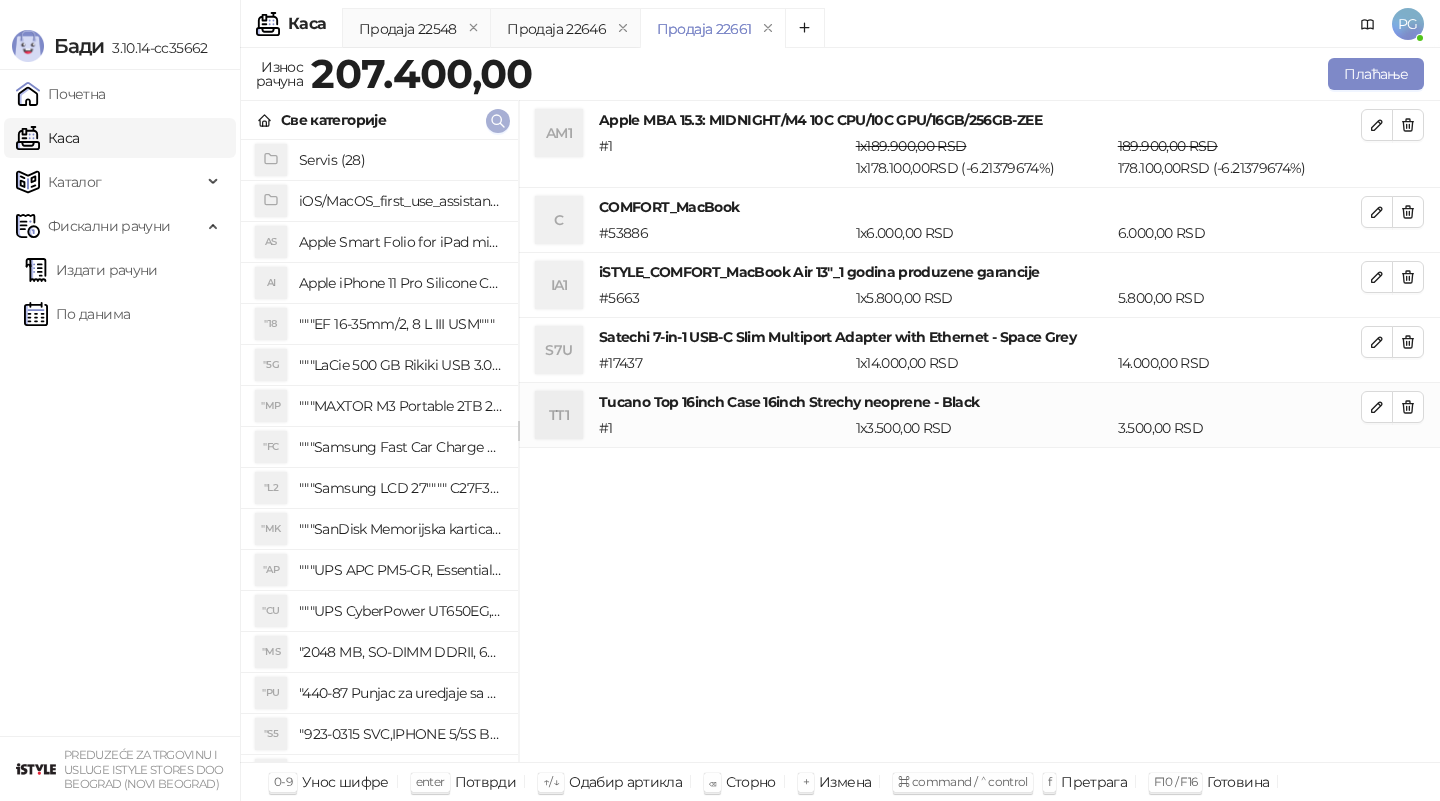 click 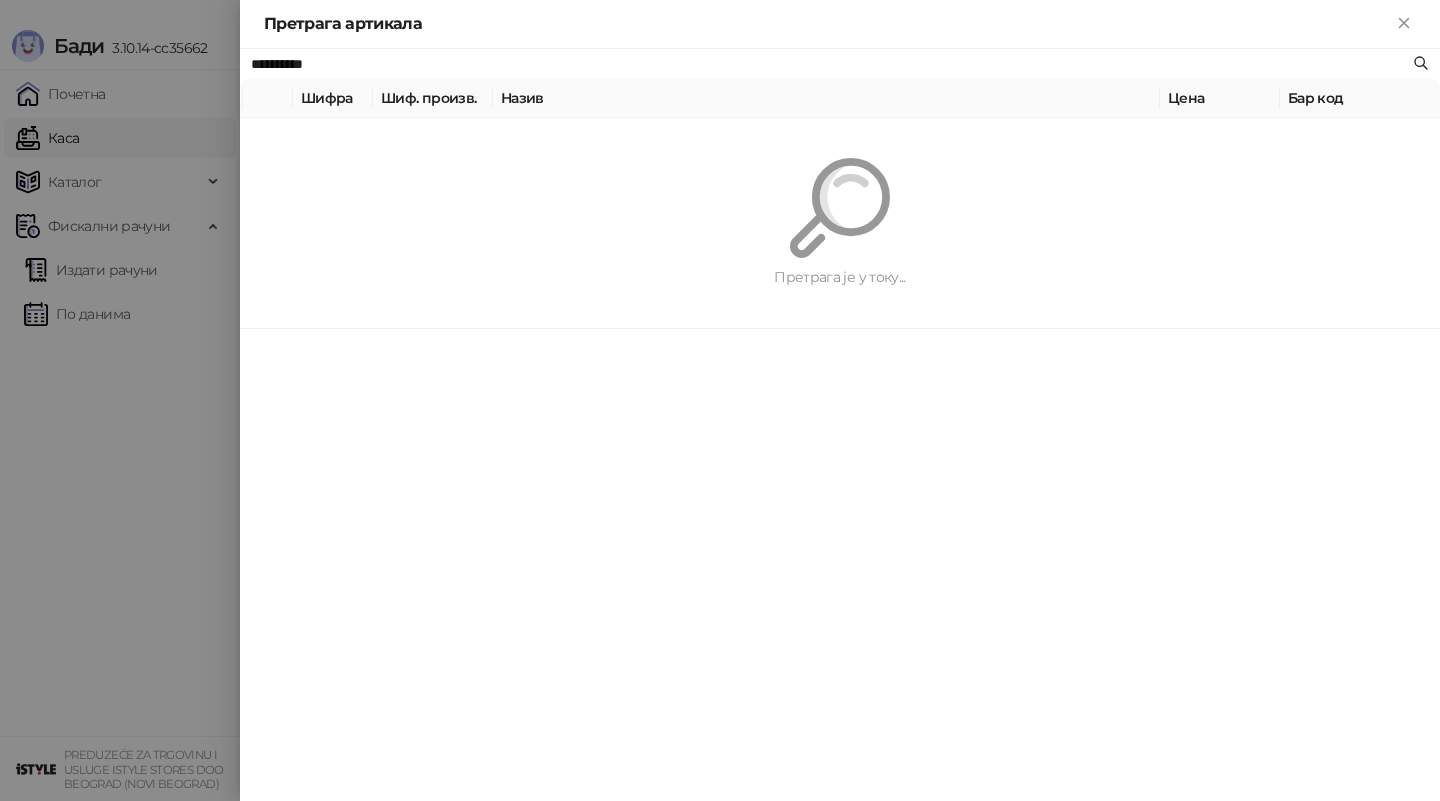 paste 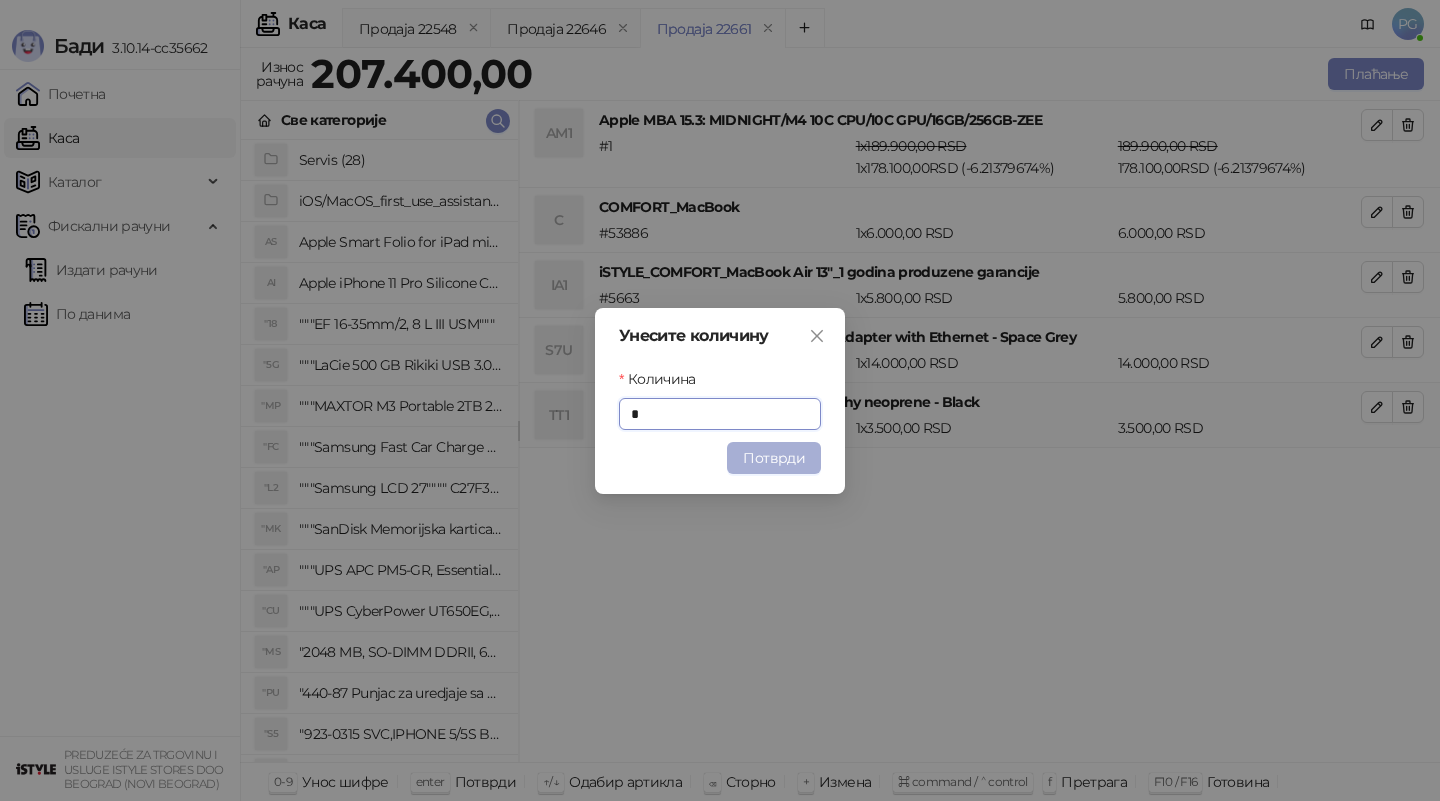 click on "Потврди" at bounding box center [774, 458] 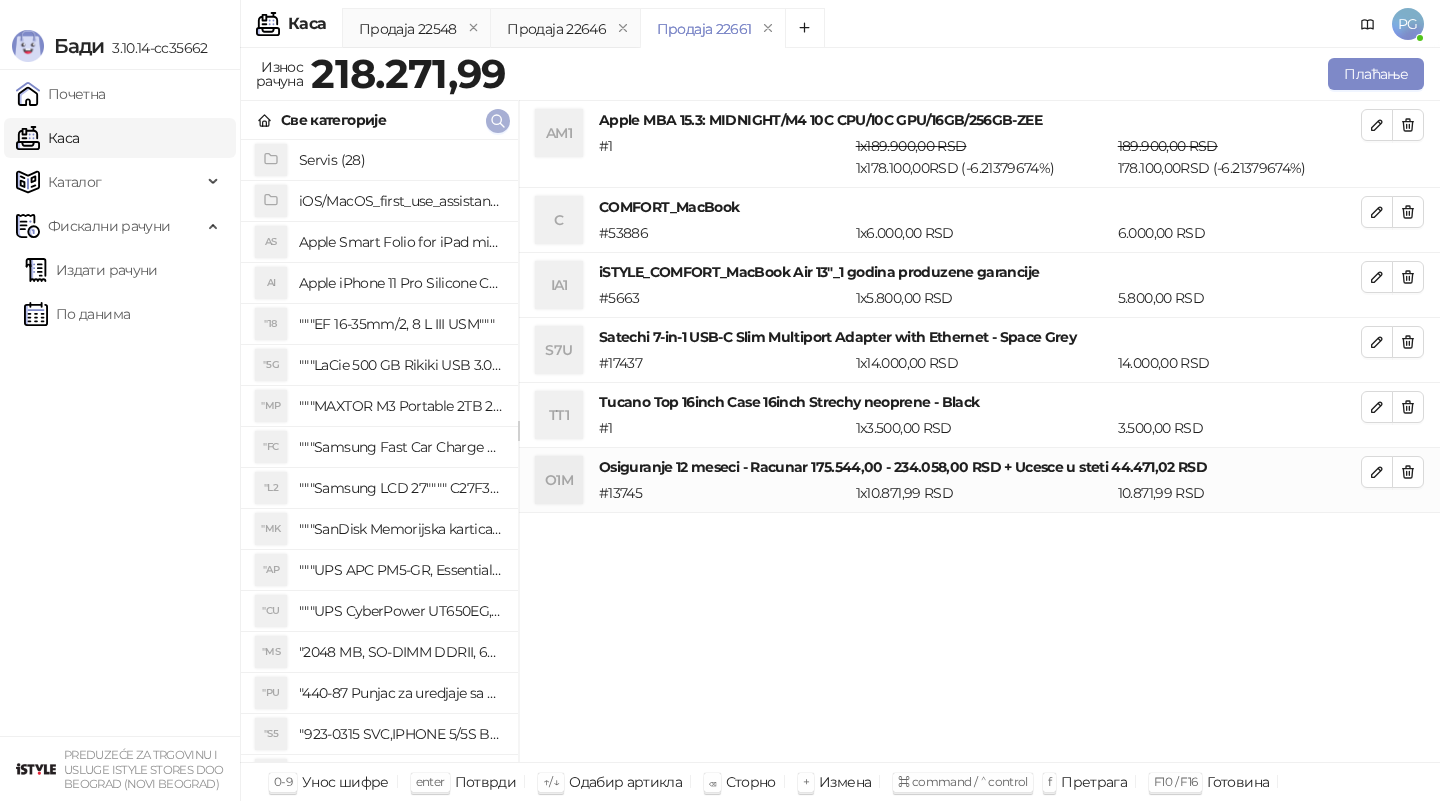 click 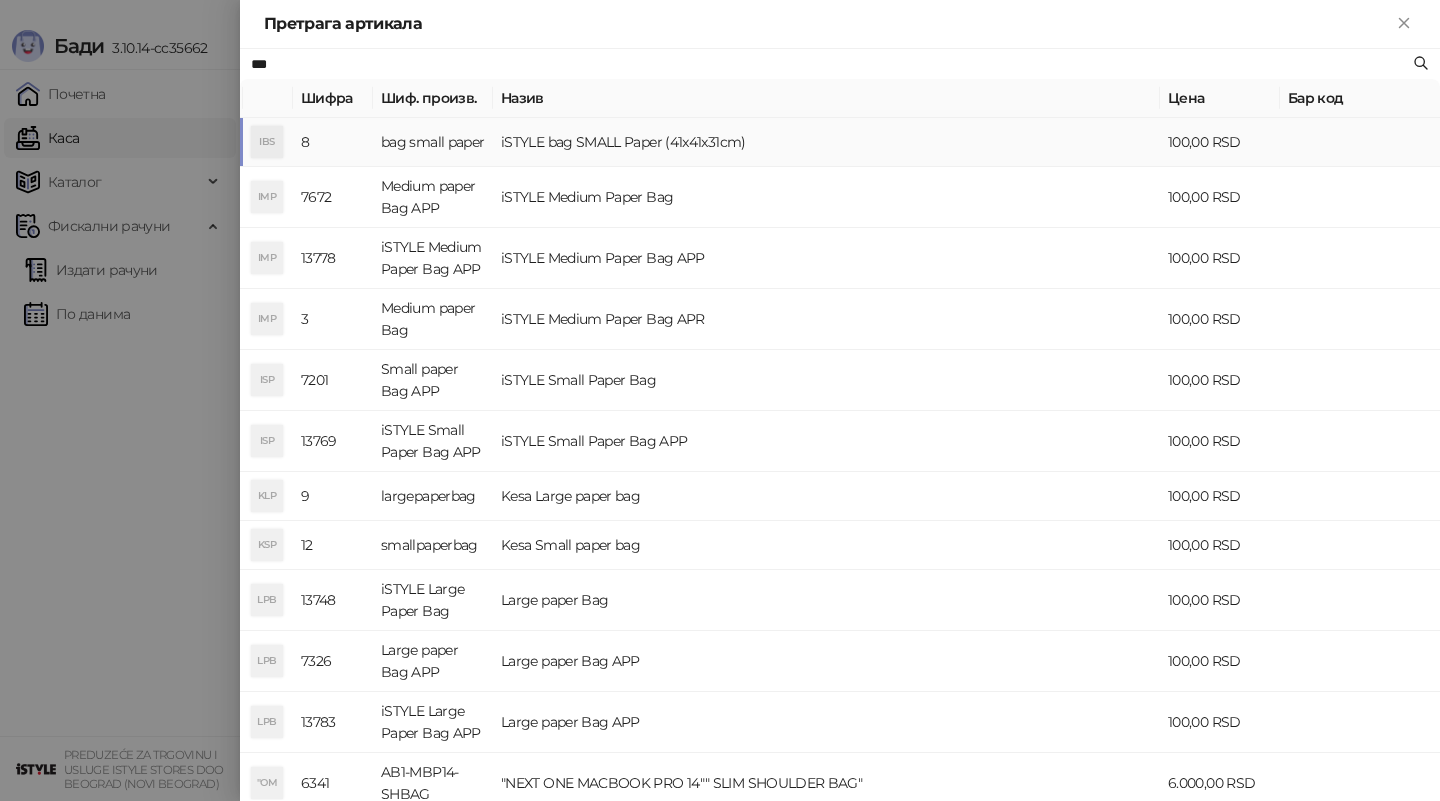type on "***" 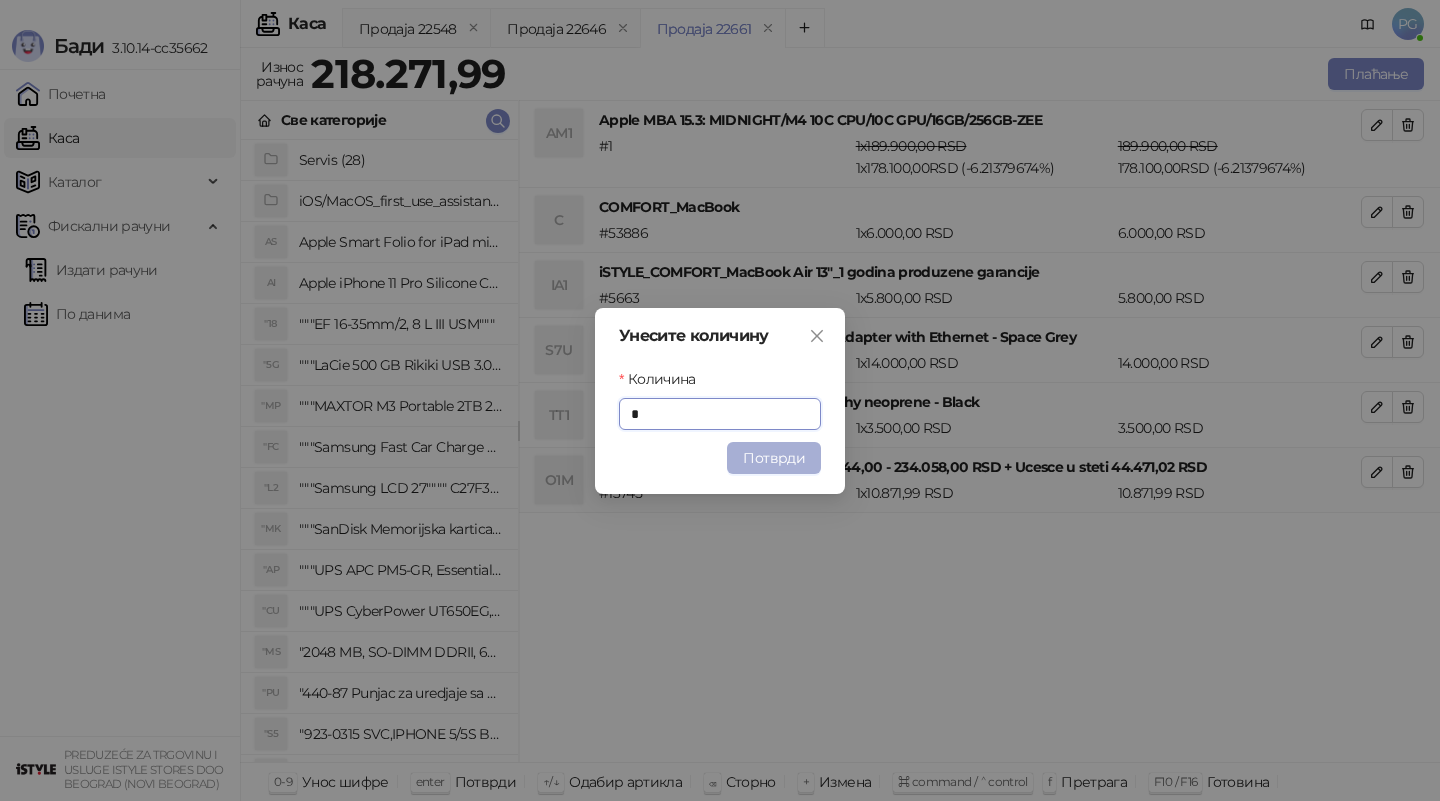 click on "Потврди" at bounding box center [774, 458] 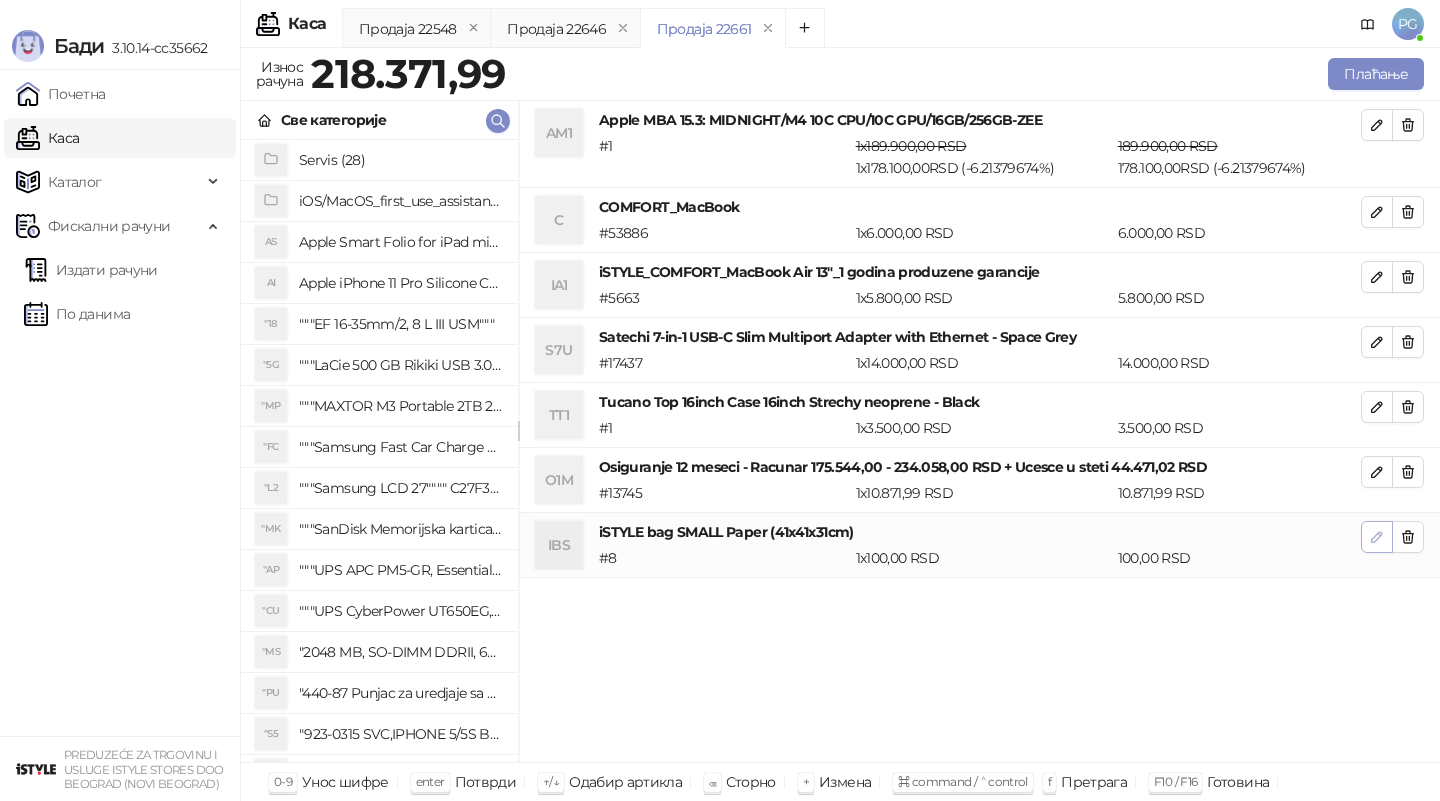 click at bounding box center [1377, 537] 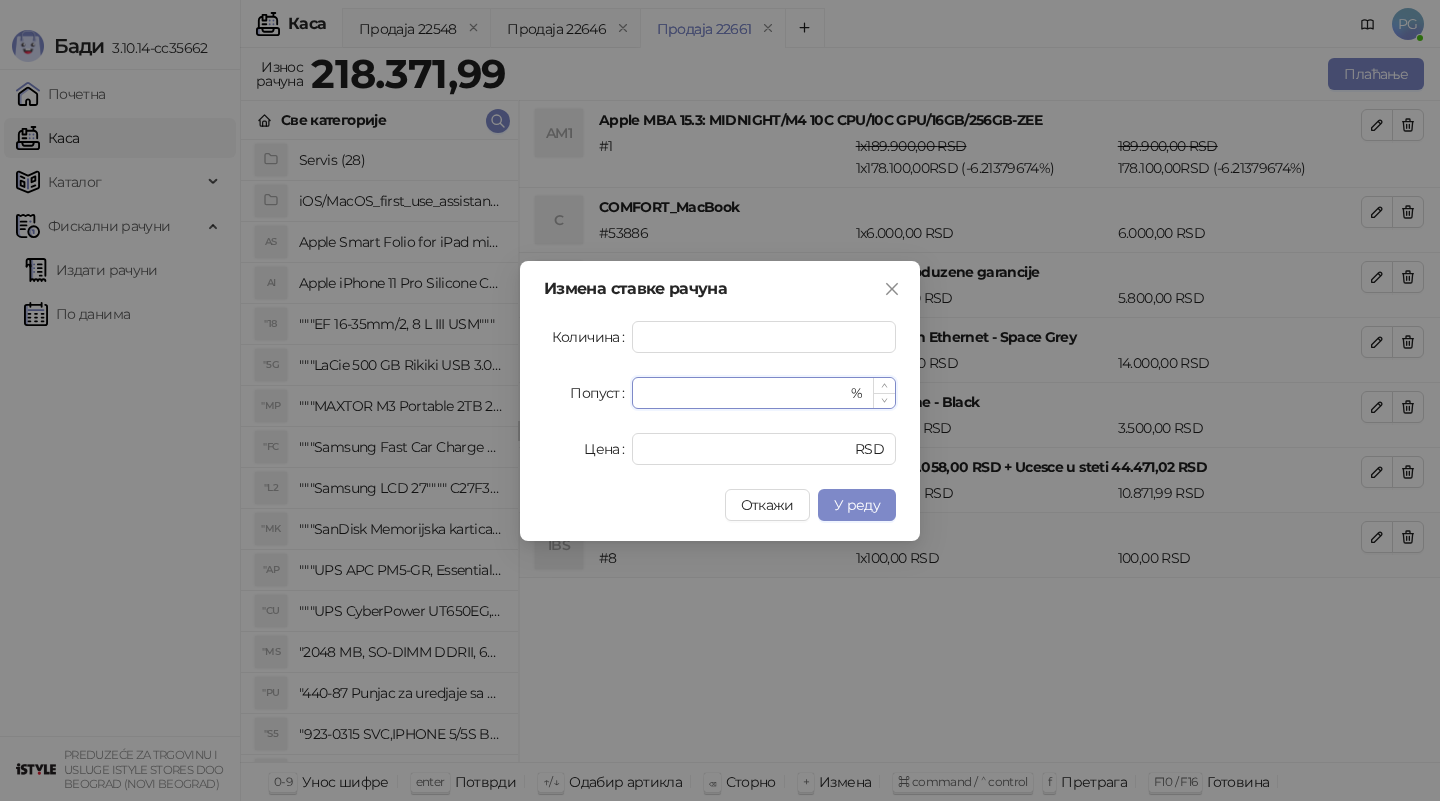 click on "*" at bounding box center [745, 393] 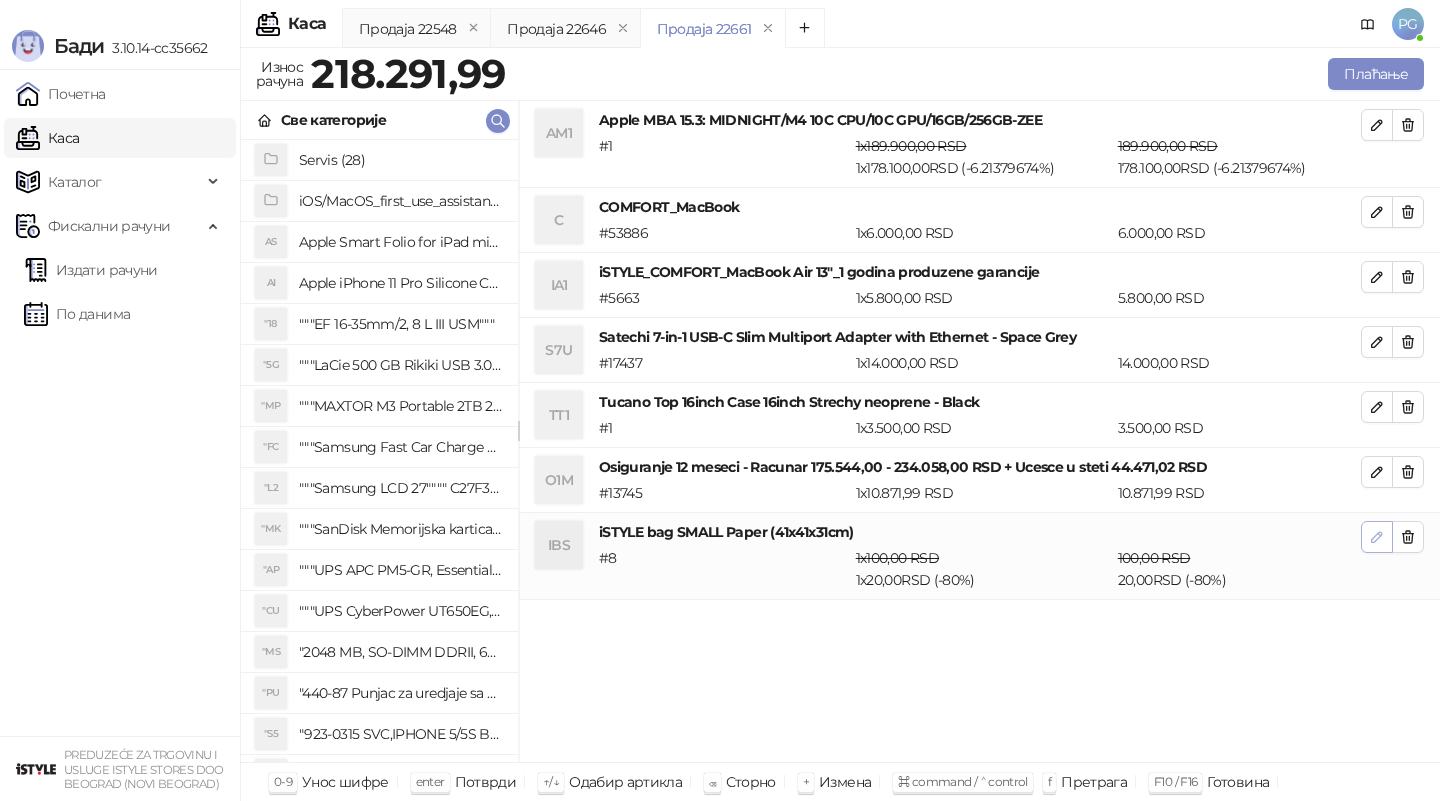click at bounding box center [1377, 536] 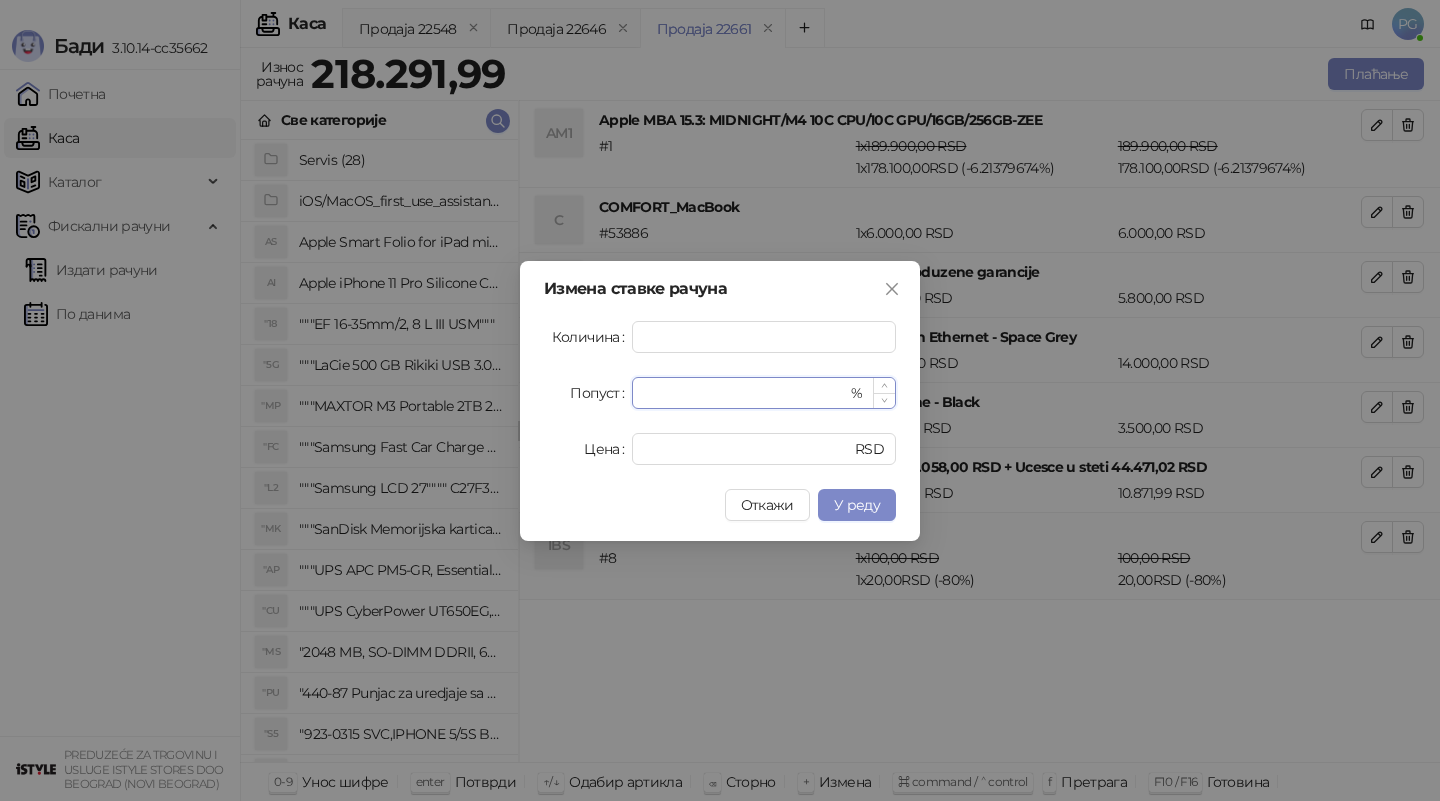 click on "**" at bounding box center (745, 393) 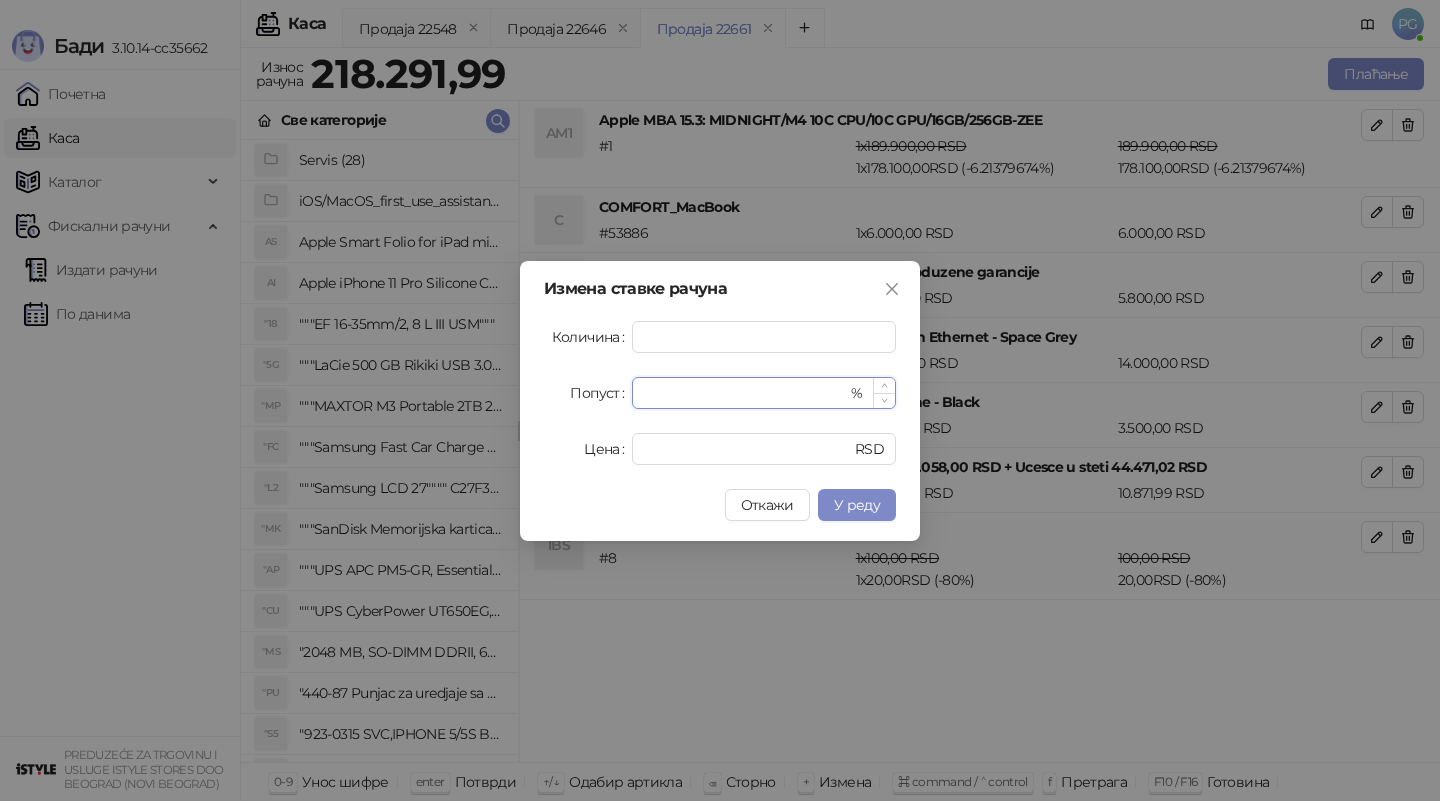 type on "**" 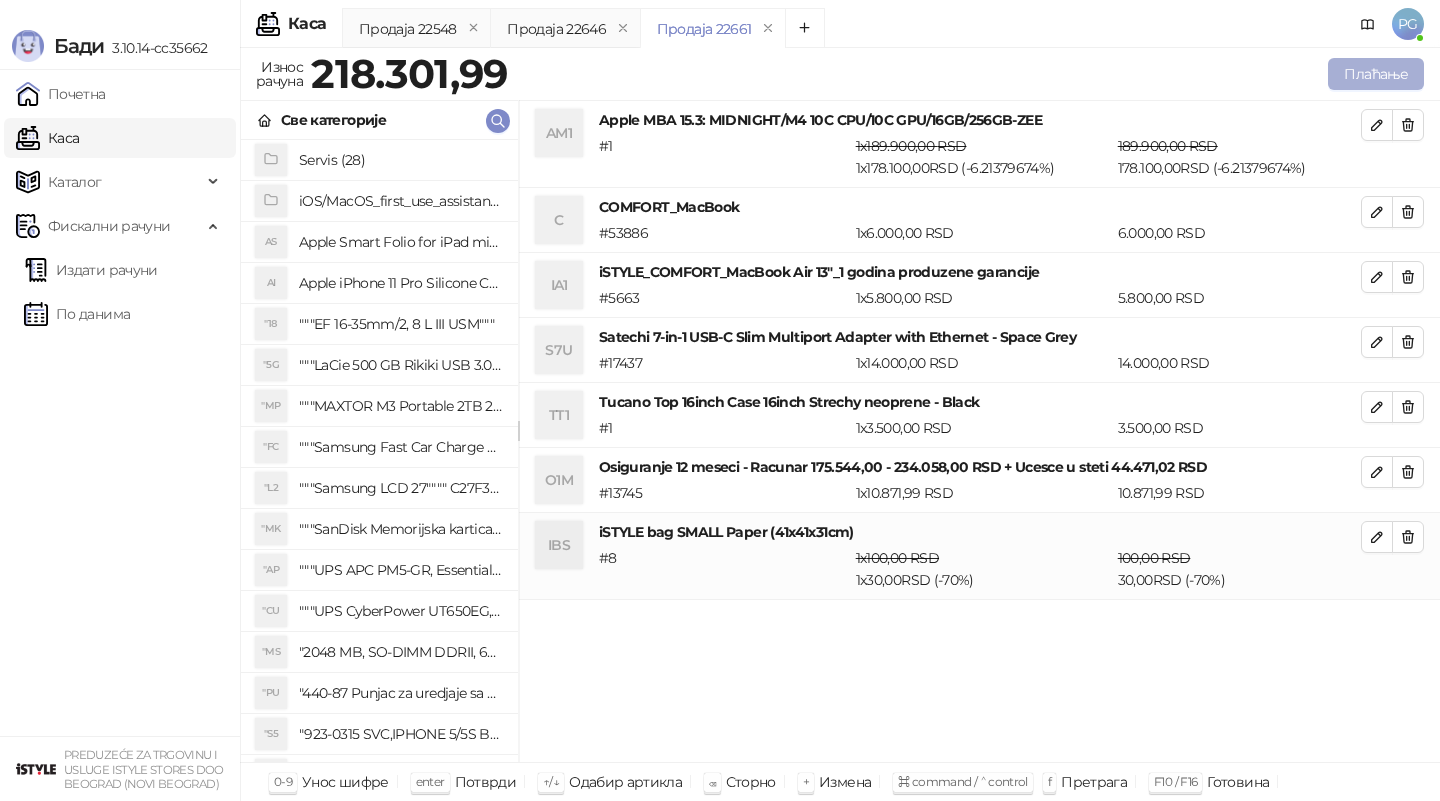 click on "Плаћање" at bounding box center (1376, 74) 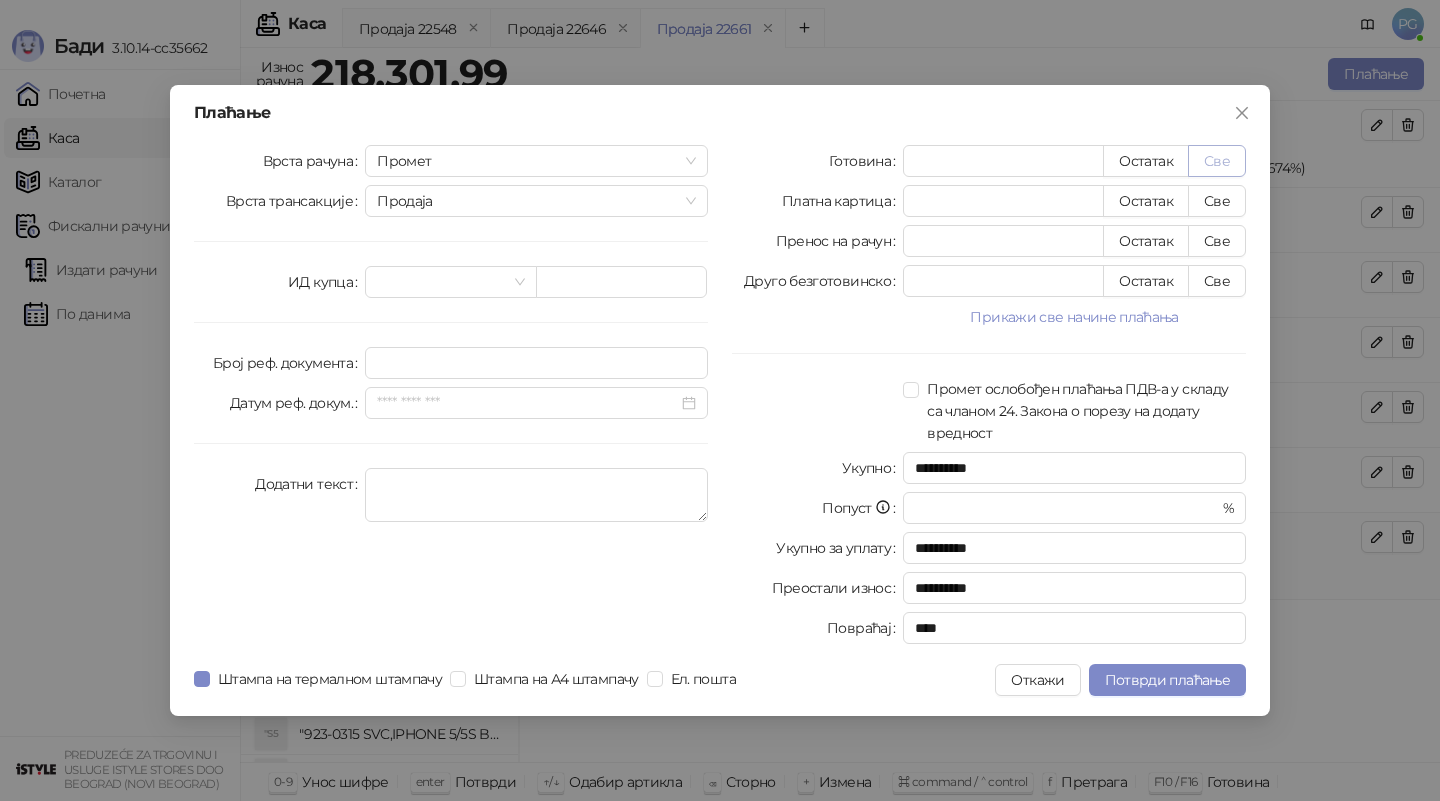 click on "Све" at bounding box center (1217, 161) 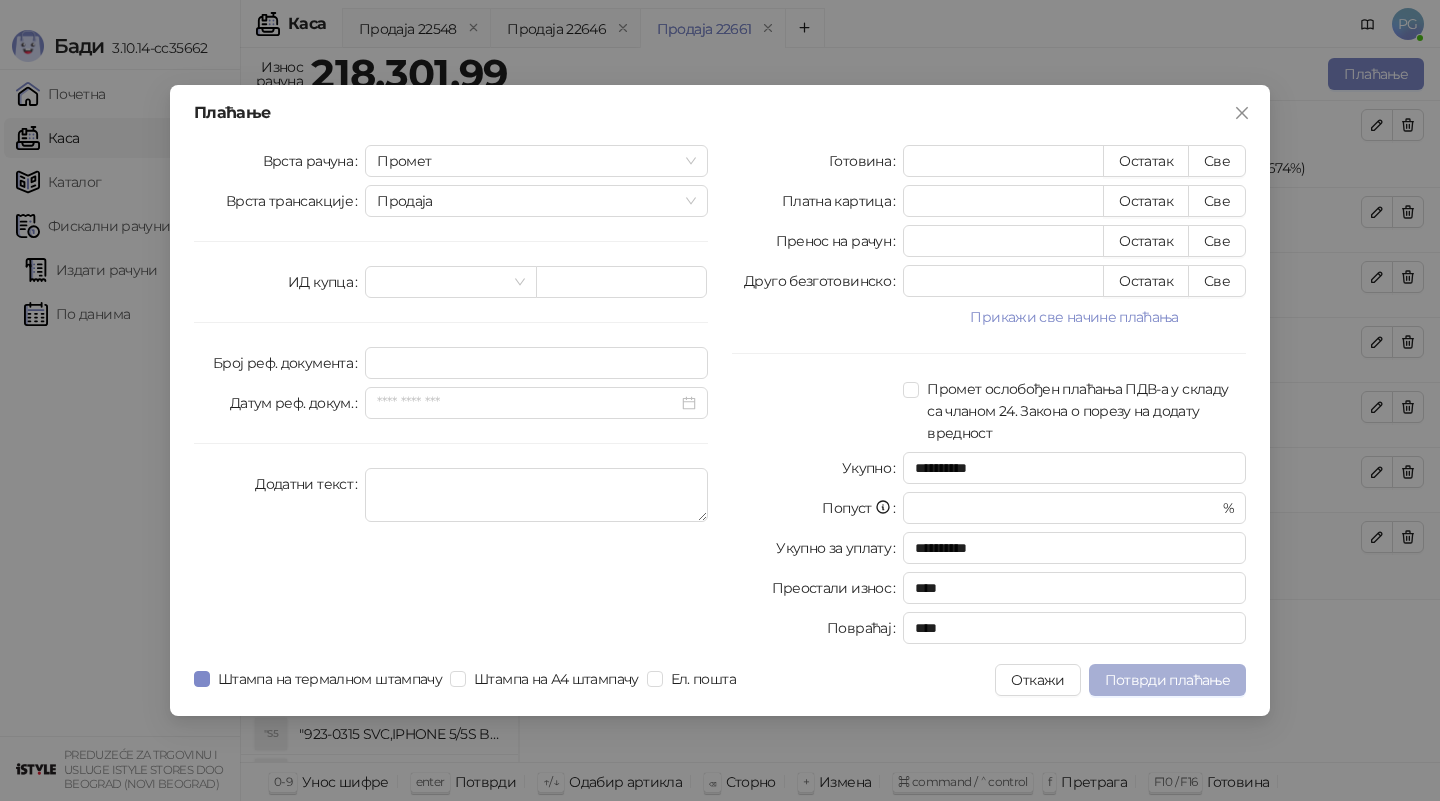click on "Потврди плаћање" at bounding box center (1167, 680) 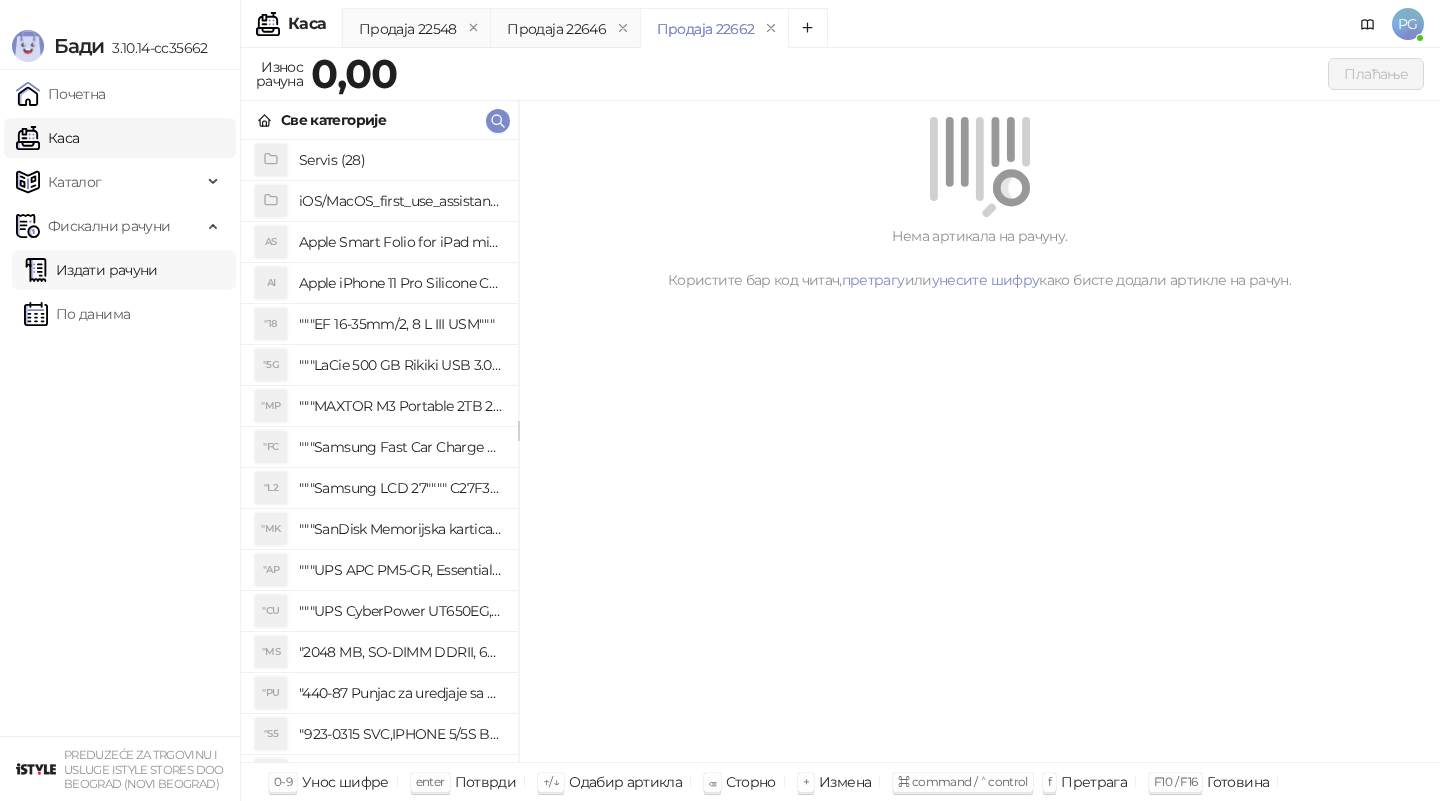 click on "Издати рачуни" at bounding box center [91, 270] 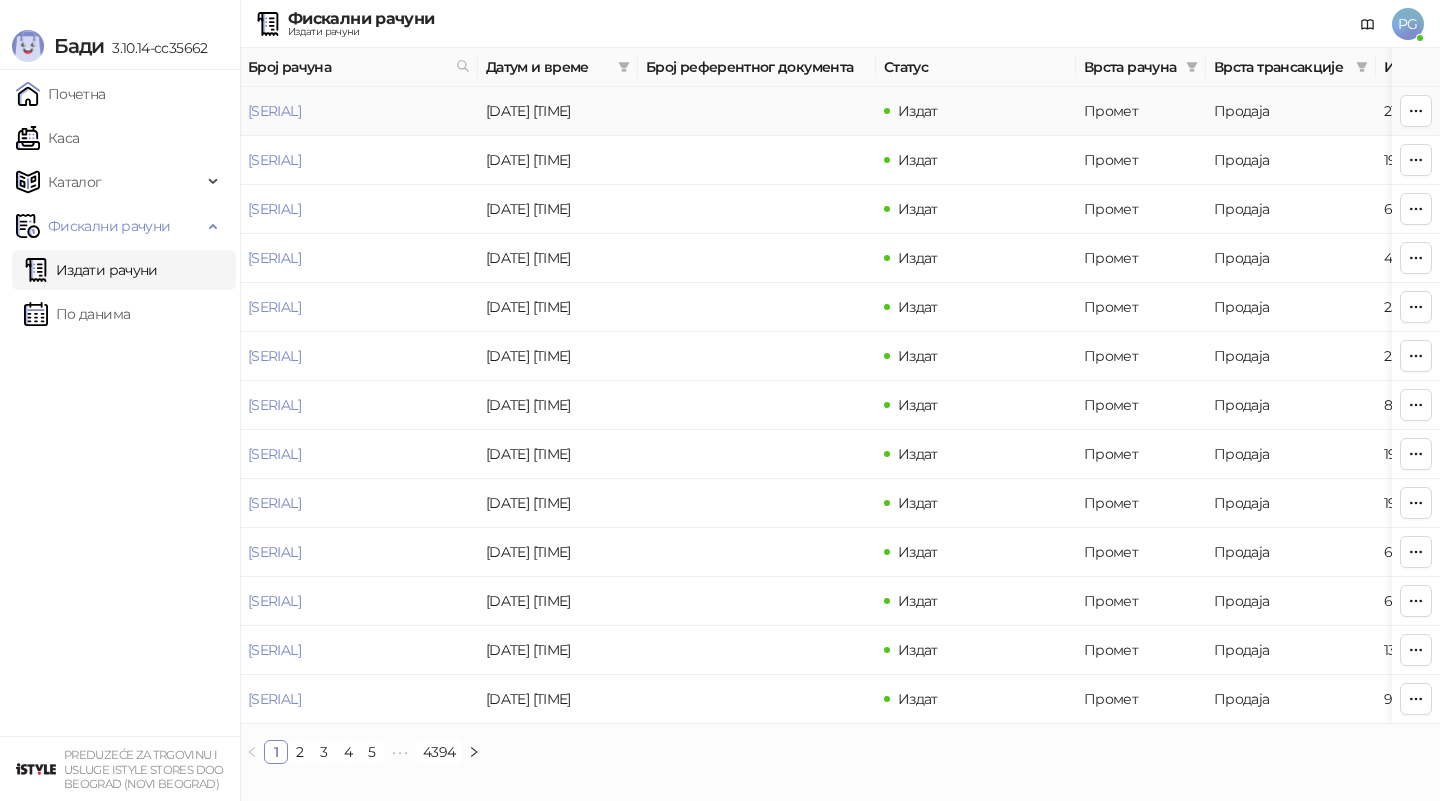drag, startPoint x: 242, startPoint y: 108, endPoint x: 422, endPoint y: 108, distance: 180 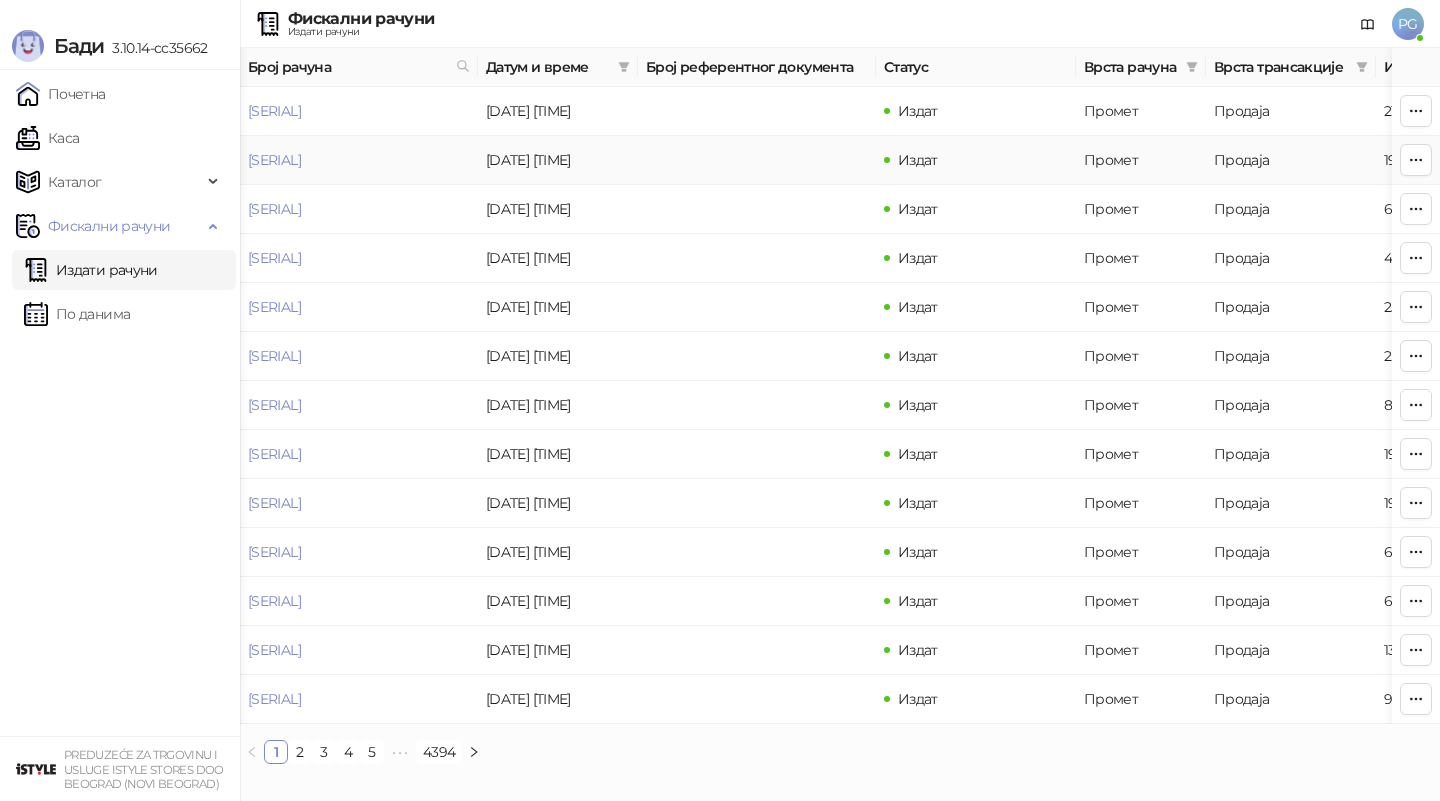 scroll, scrollTop: 0, scrollLeft: 600, axis: horizontal 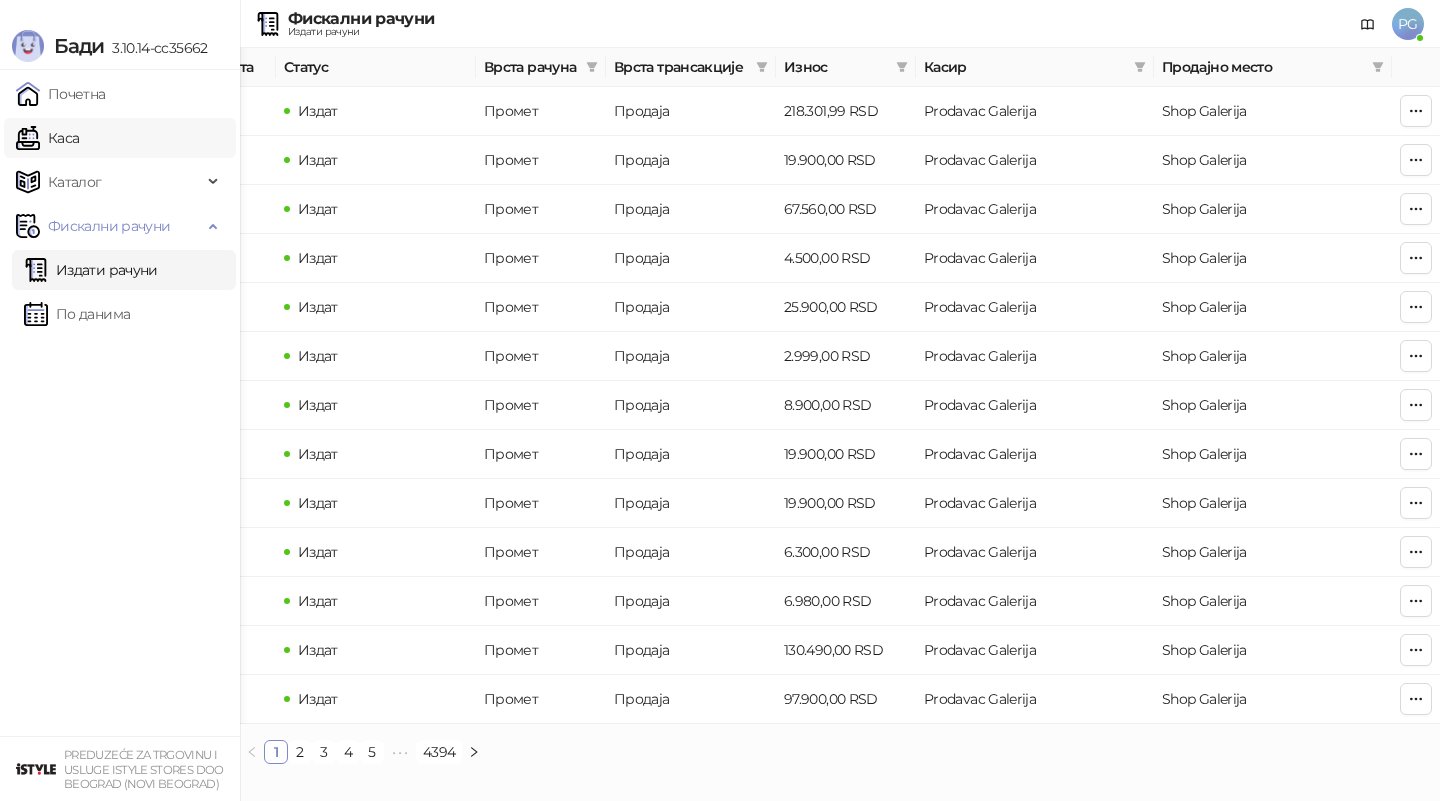 click on "Каса" at bounding box center [47, 138] 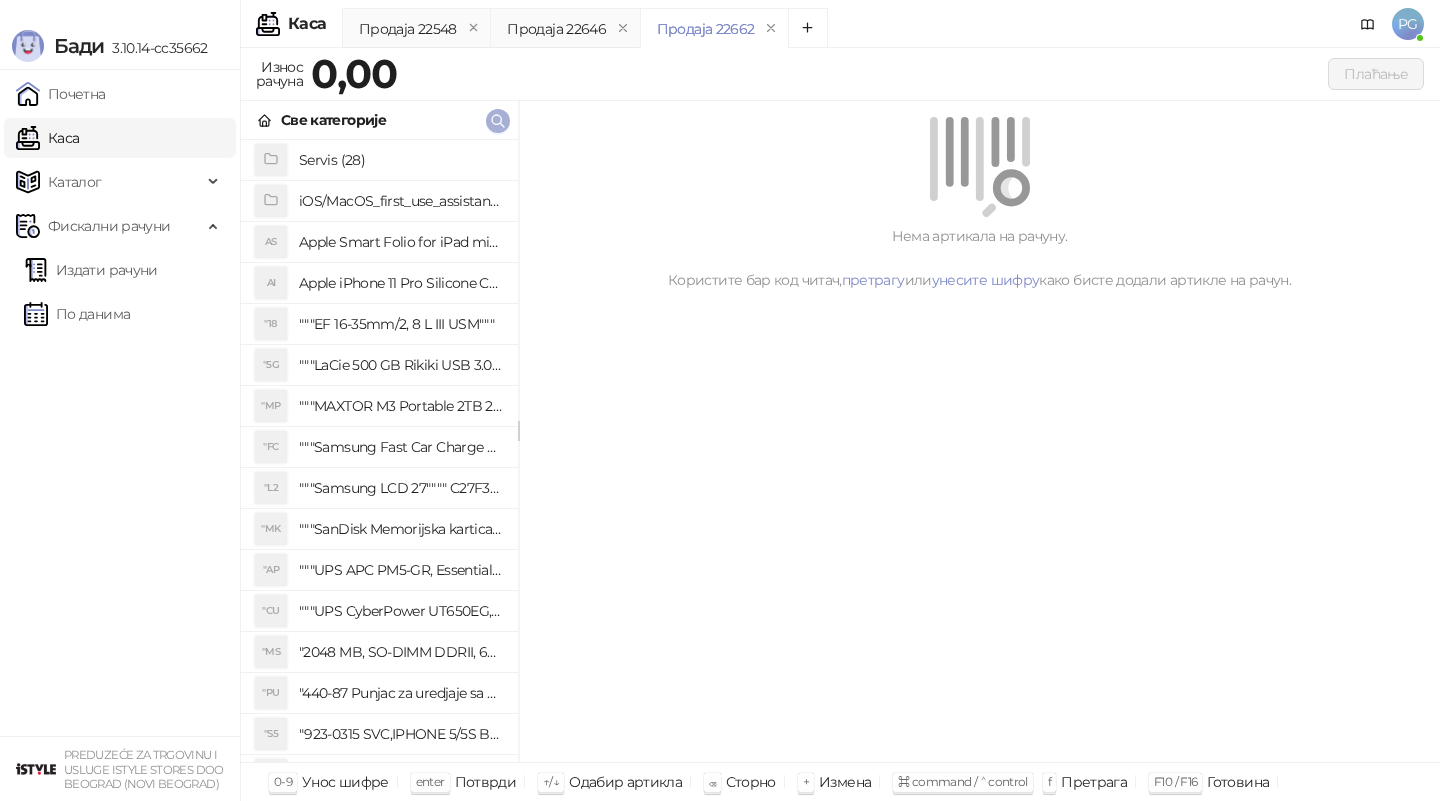 click 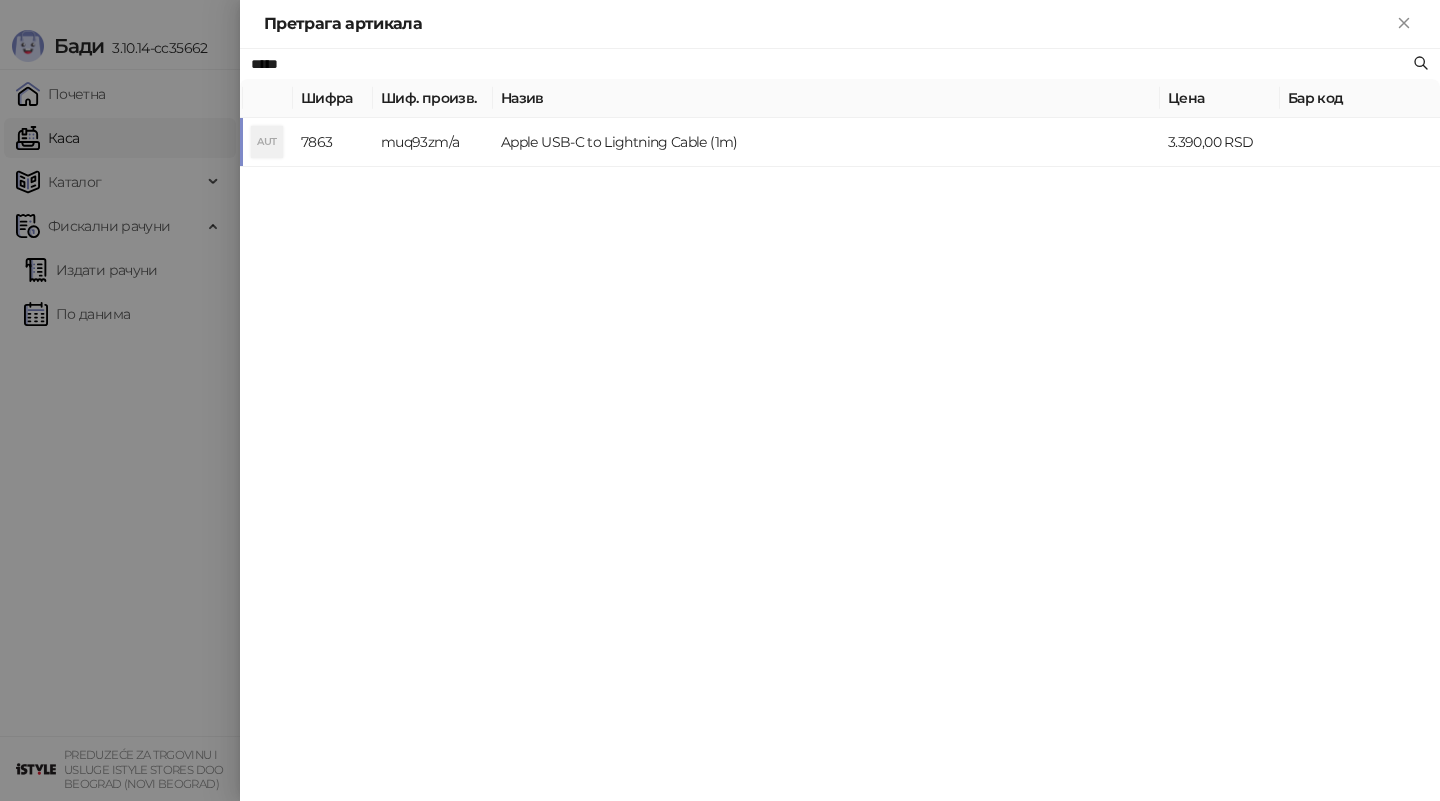 type on "*****" 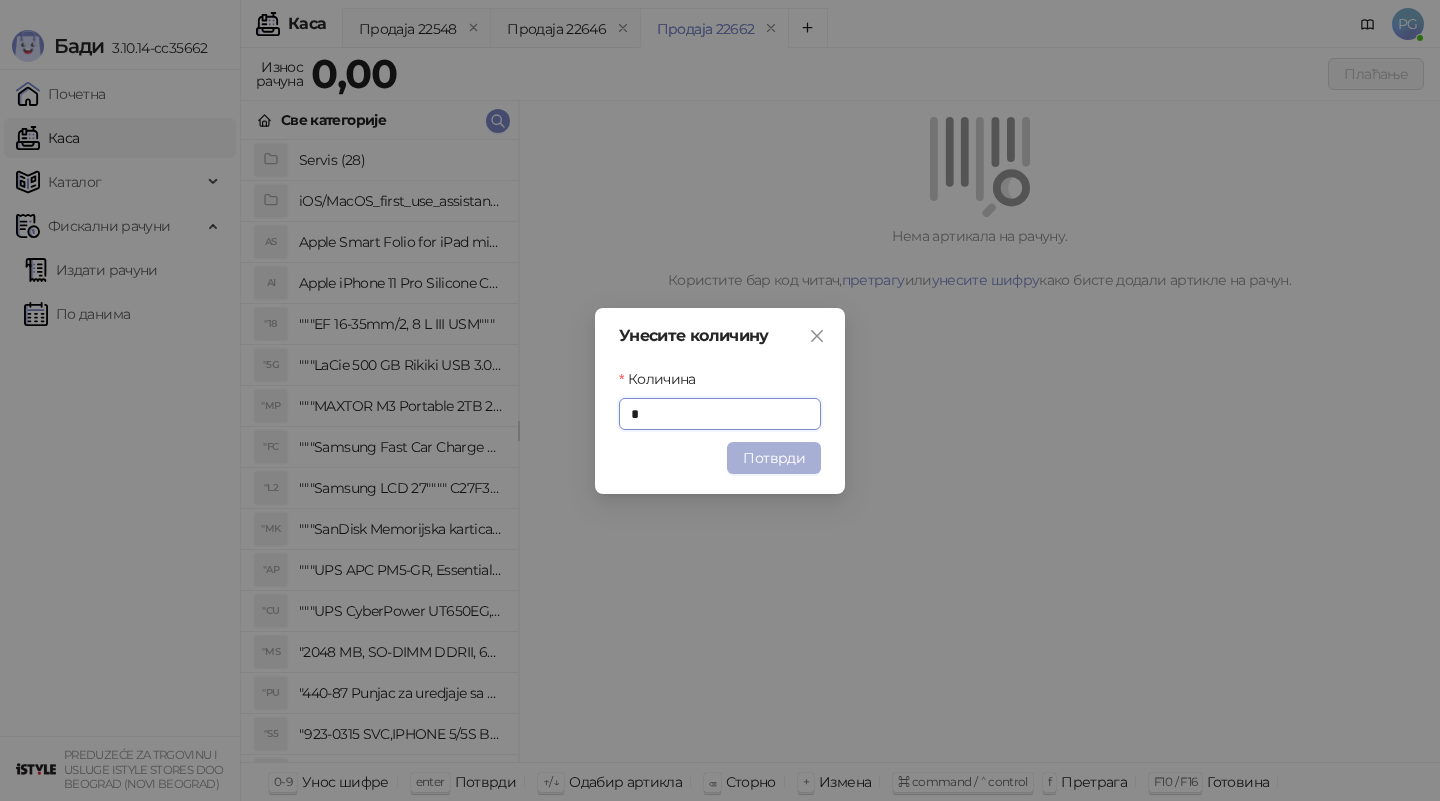 click on "Потврди" at bounding box center (774, 458) 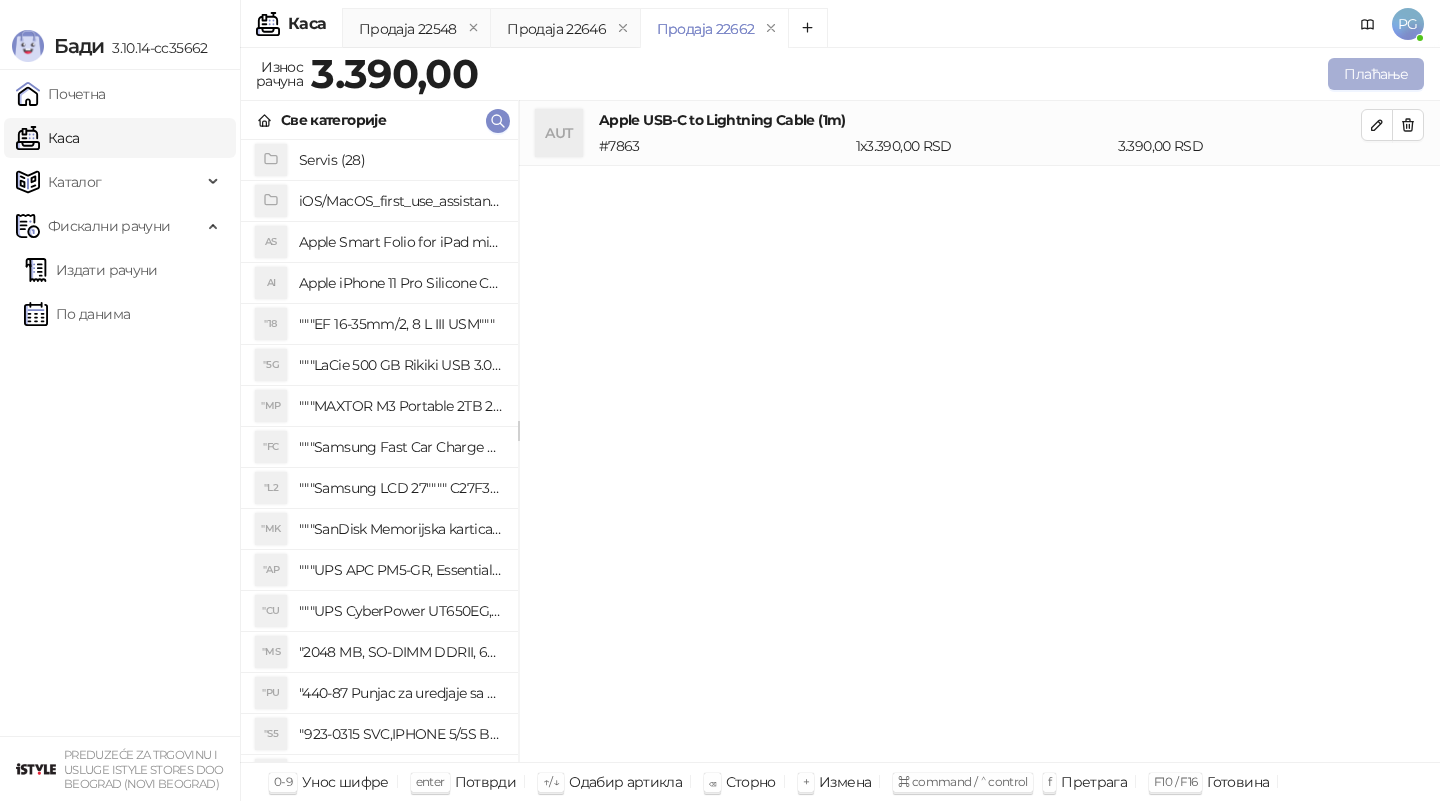 click on "Плаћање" at bounding box center (1376, 74) 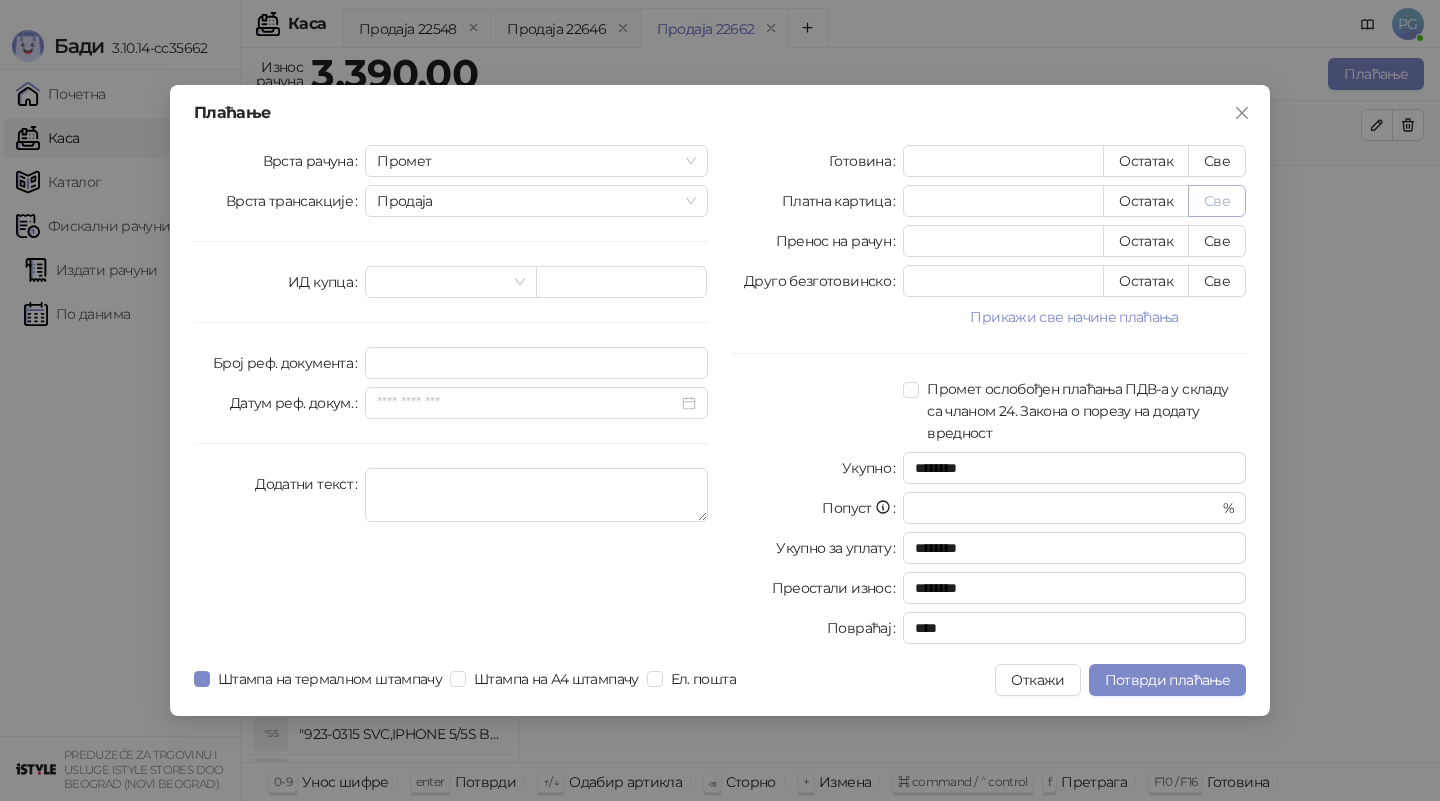 click on "Све" at bounding box center (1217, 201) 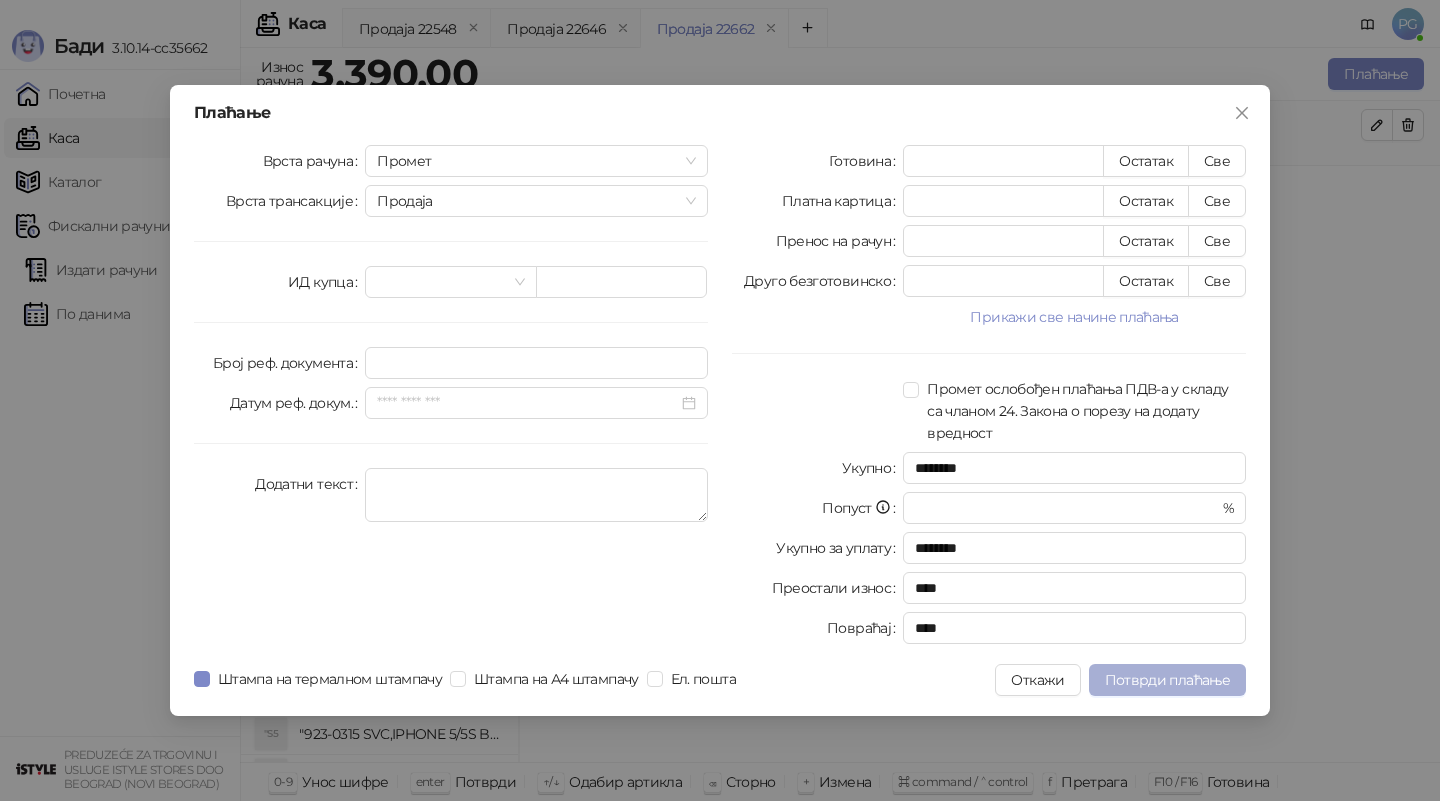 click on "Потврди плаћање" at bounding box center (1167, 680) 